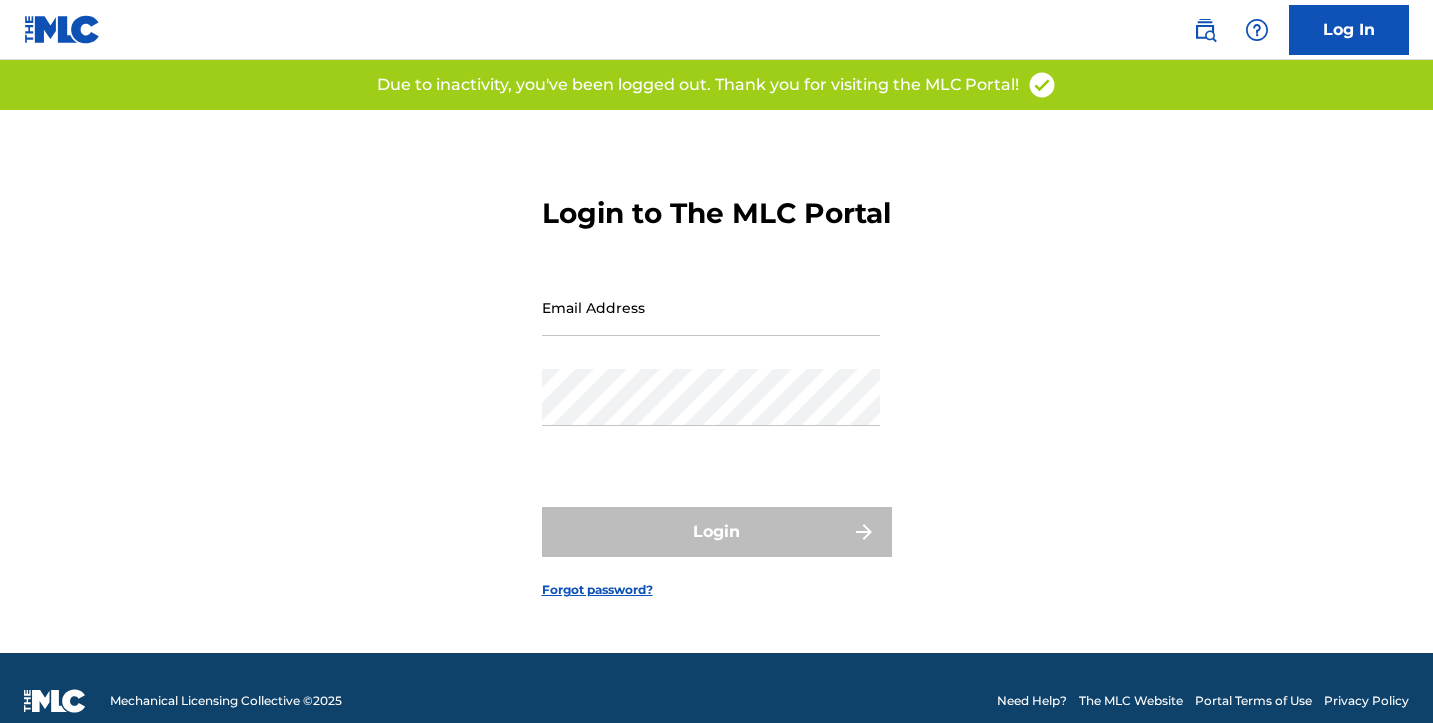 scroll, scrollTop: 7, scrollLeft: 0, axis: vertical 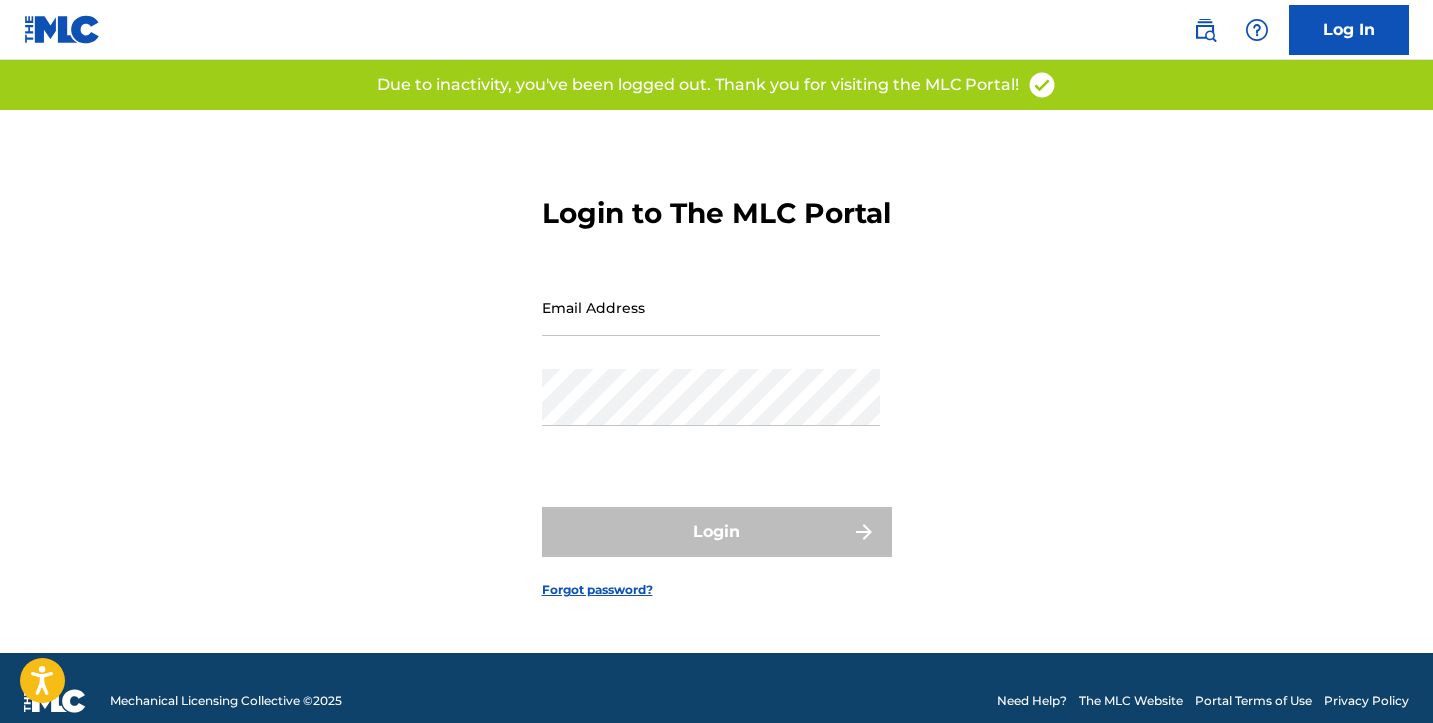 type on "[EMAIL_ADDRESS][DOMAIN_NAME]" 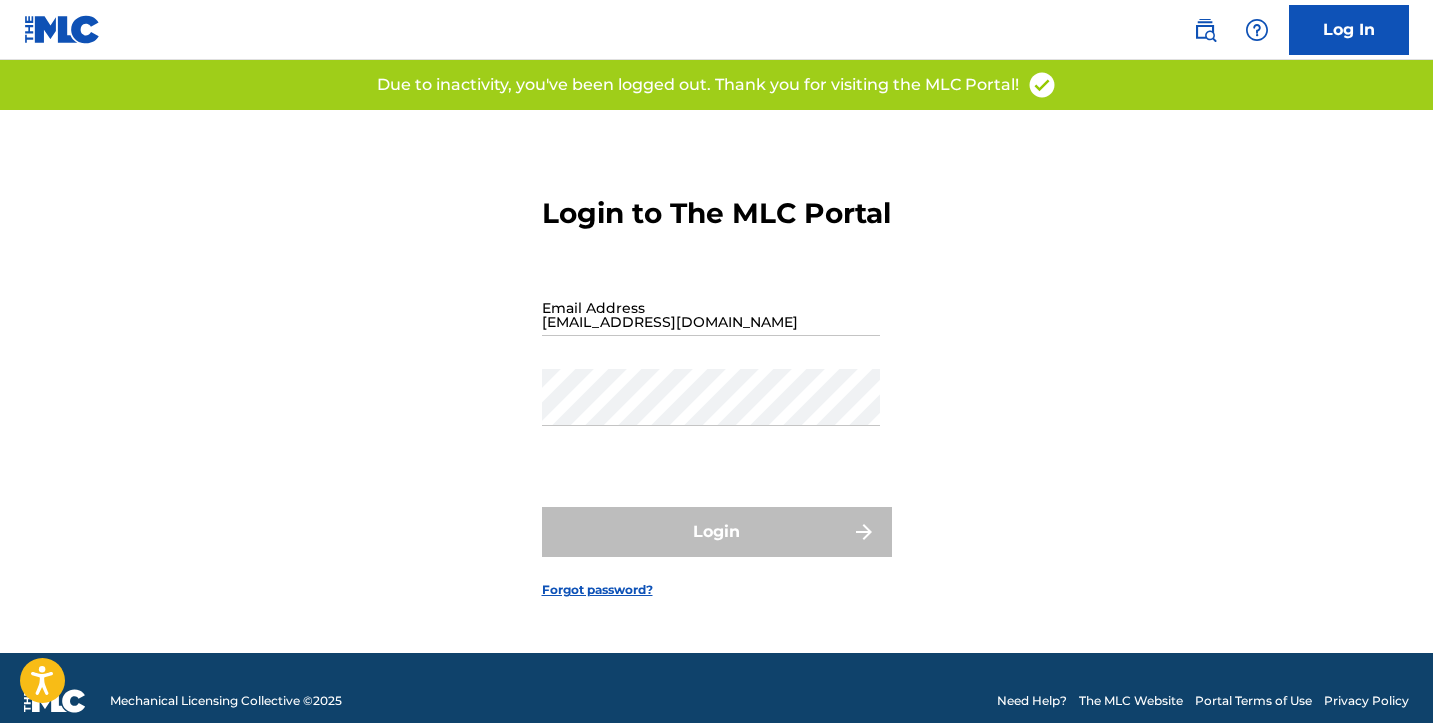 click on "Login" at bounding box center [717, 532] 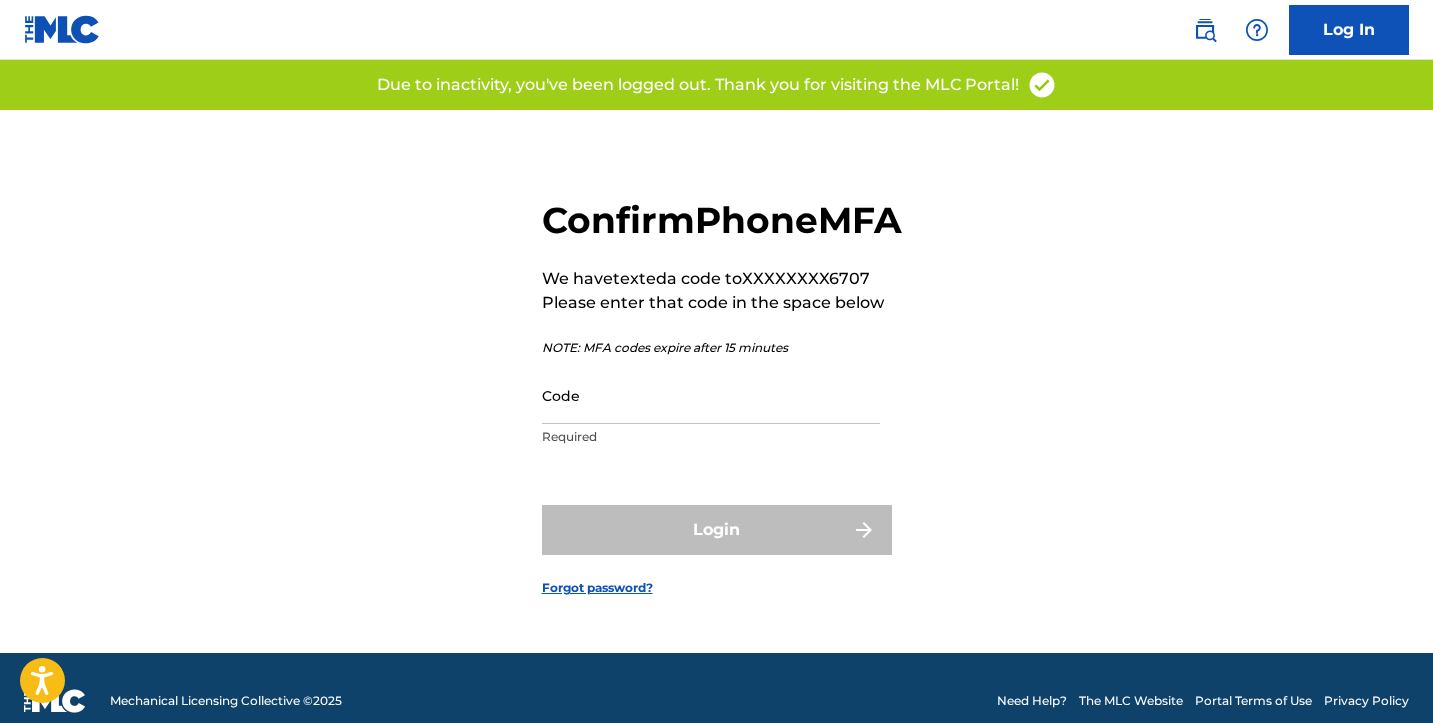 click on "Code" at bounding box center [711, 395] 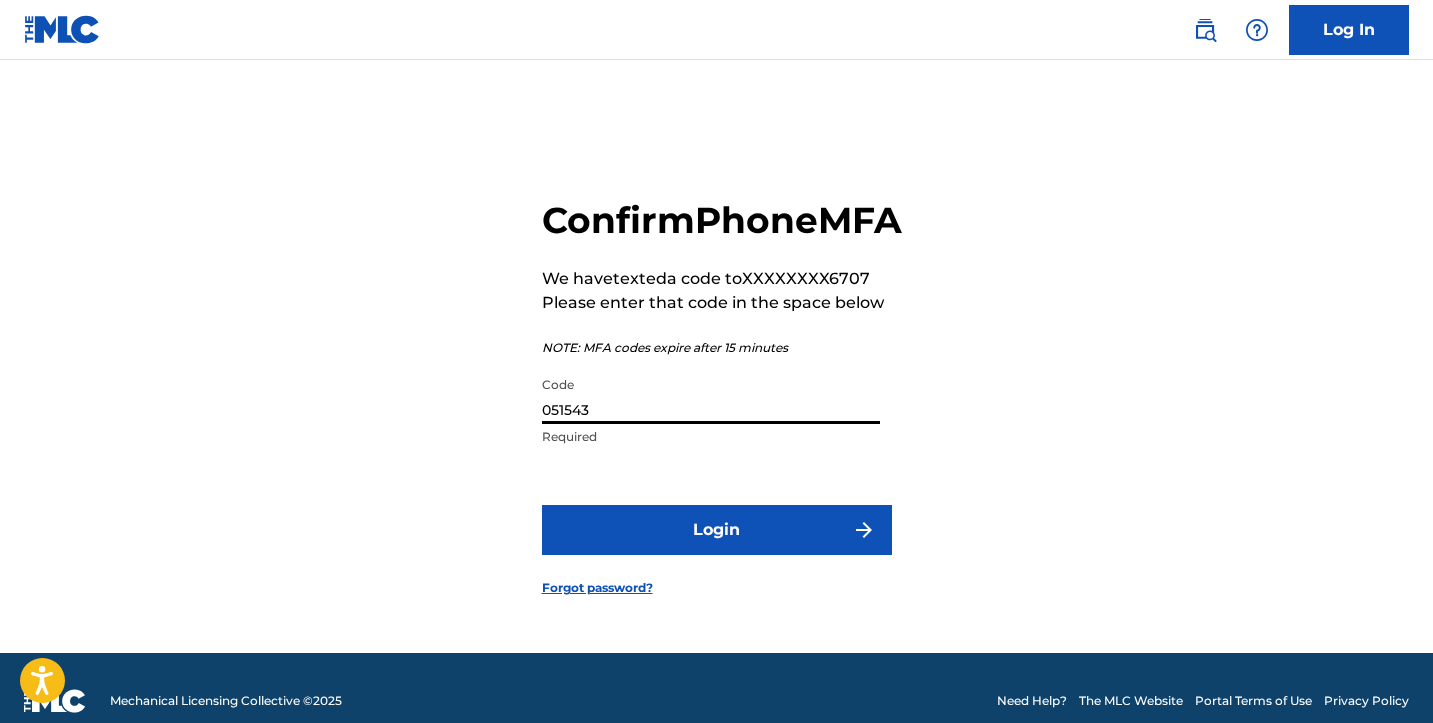 type on "051543" 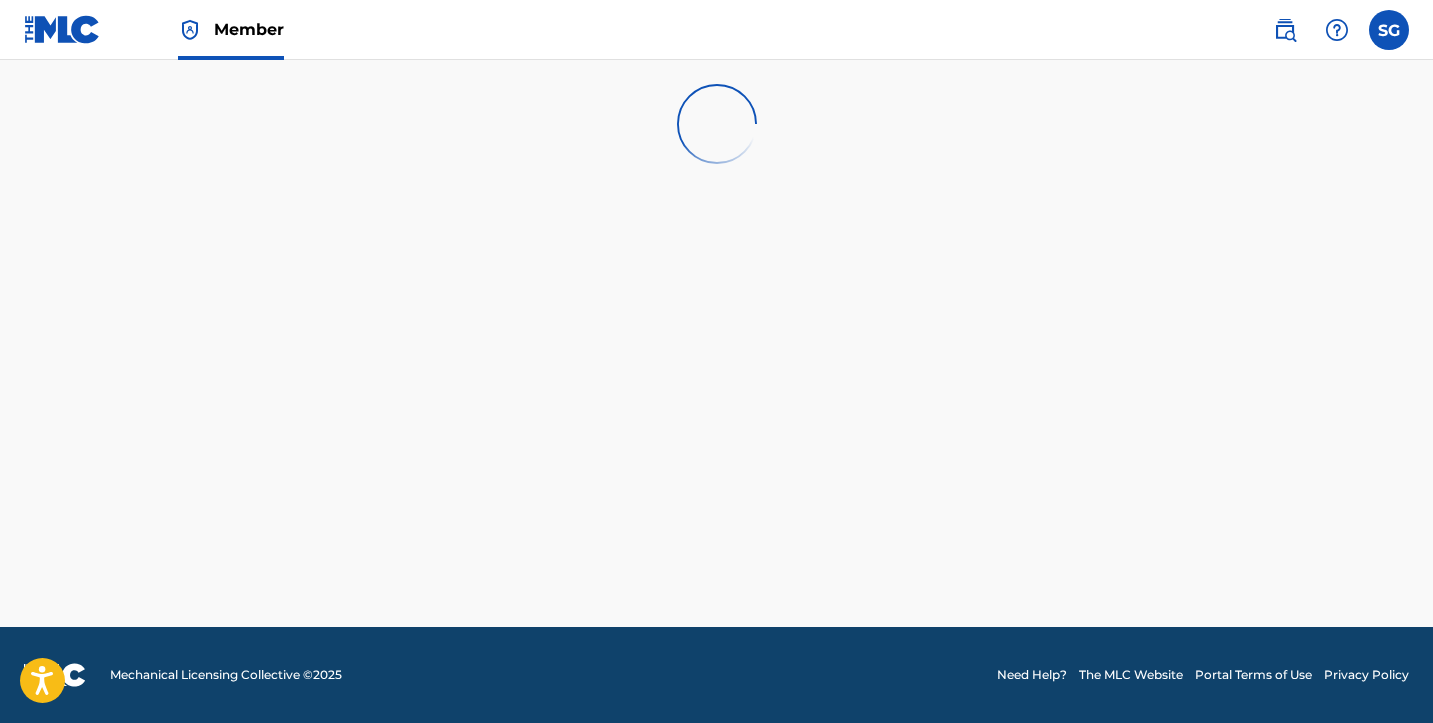 scroll, scrollTop: 0, scrollLeft: 0, axis: both 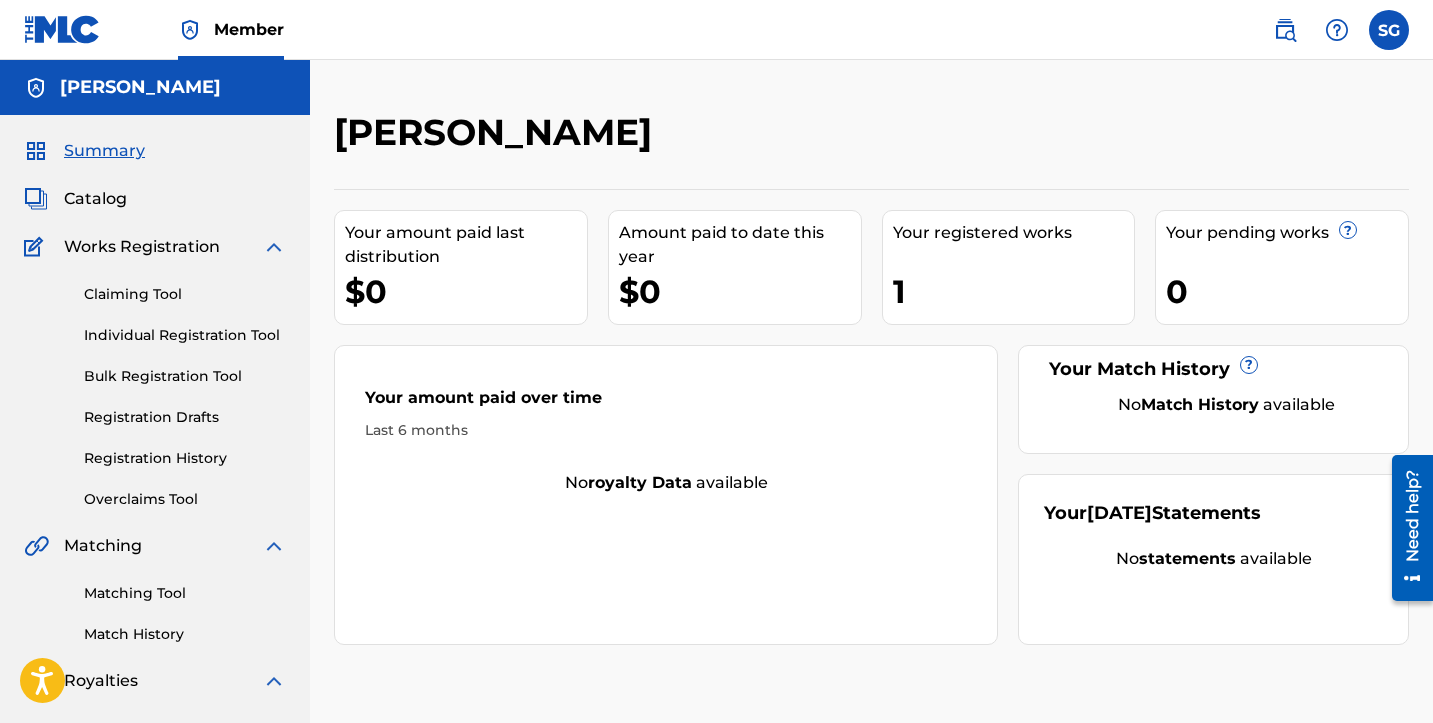 click on "Claiming Tool" at bounding box center [185, 294] 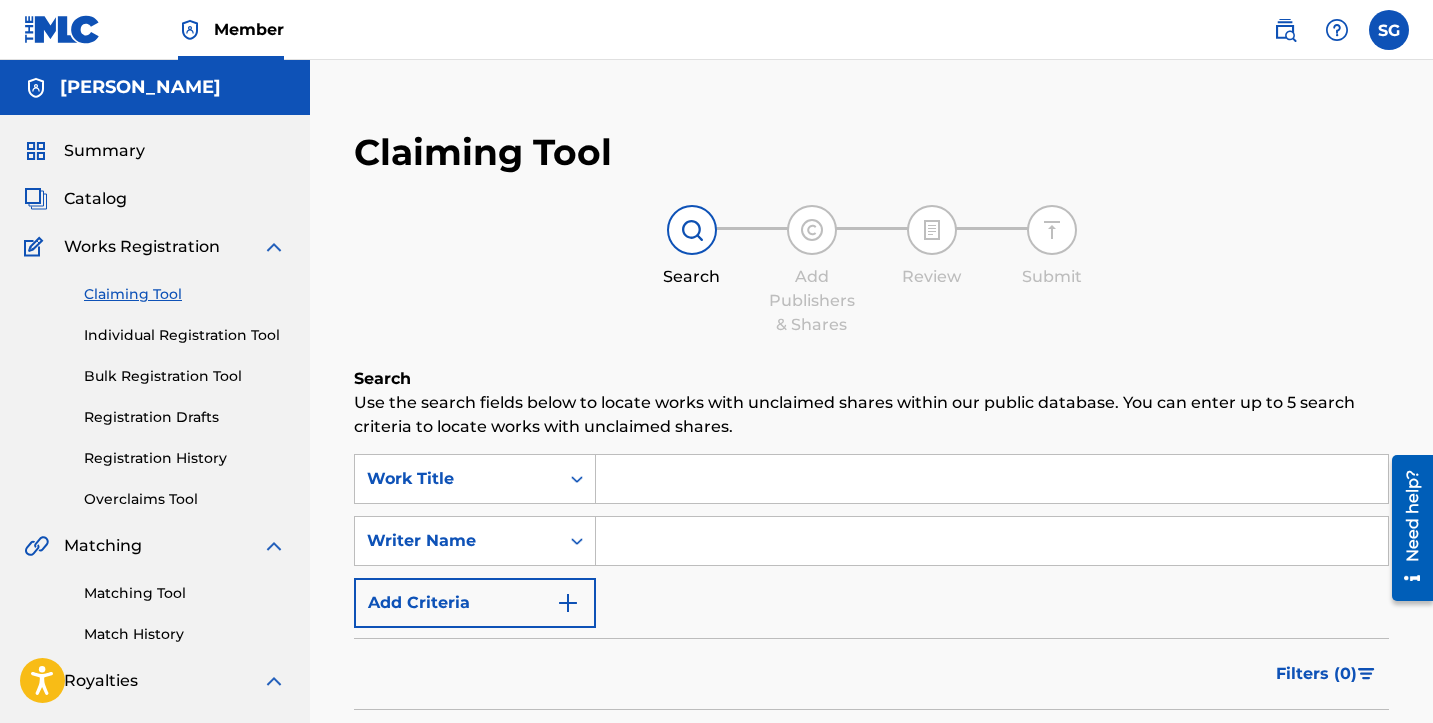 click on "Summary Catalog Works Registration Claiming Tool Individual Registration Tool Bulk Registration Tool Registration Drafts Registration History Overclaims Tool Matching Matching Tool Match History Royalties Summary Statements Annual Statements Rate Sheets Member Settings Banking Information Member Information User Permissions Contact Information Member Benefits" at bounding box center (155, 629) 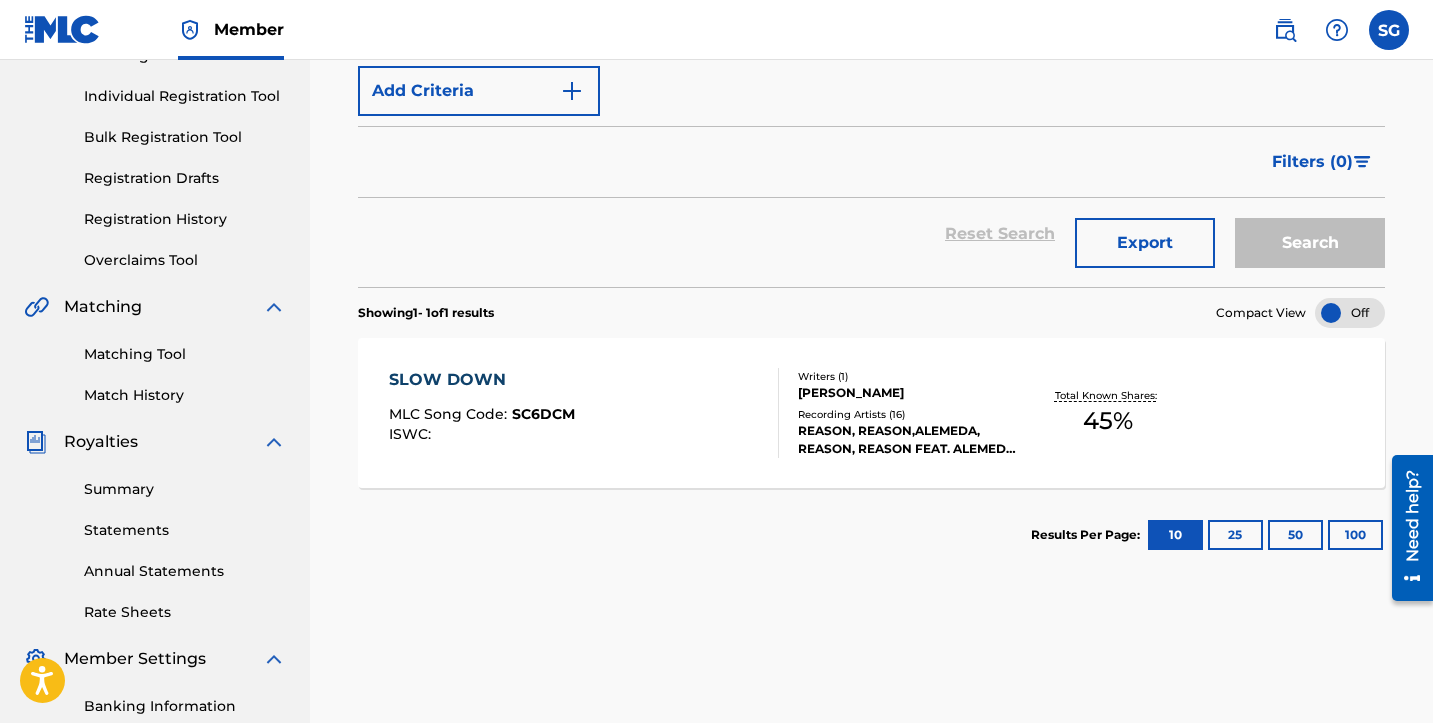 scroll, scrollTop: 383, scrollLeft: 0, axis: vertical 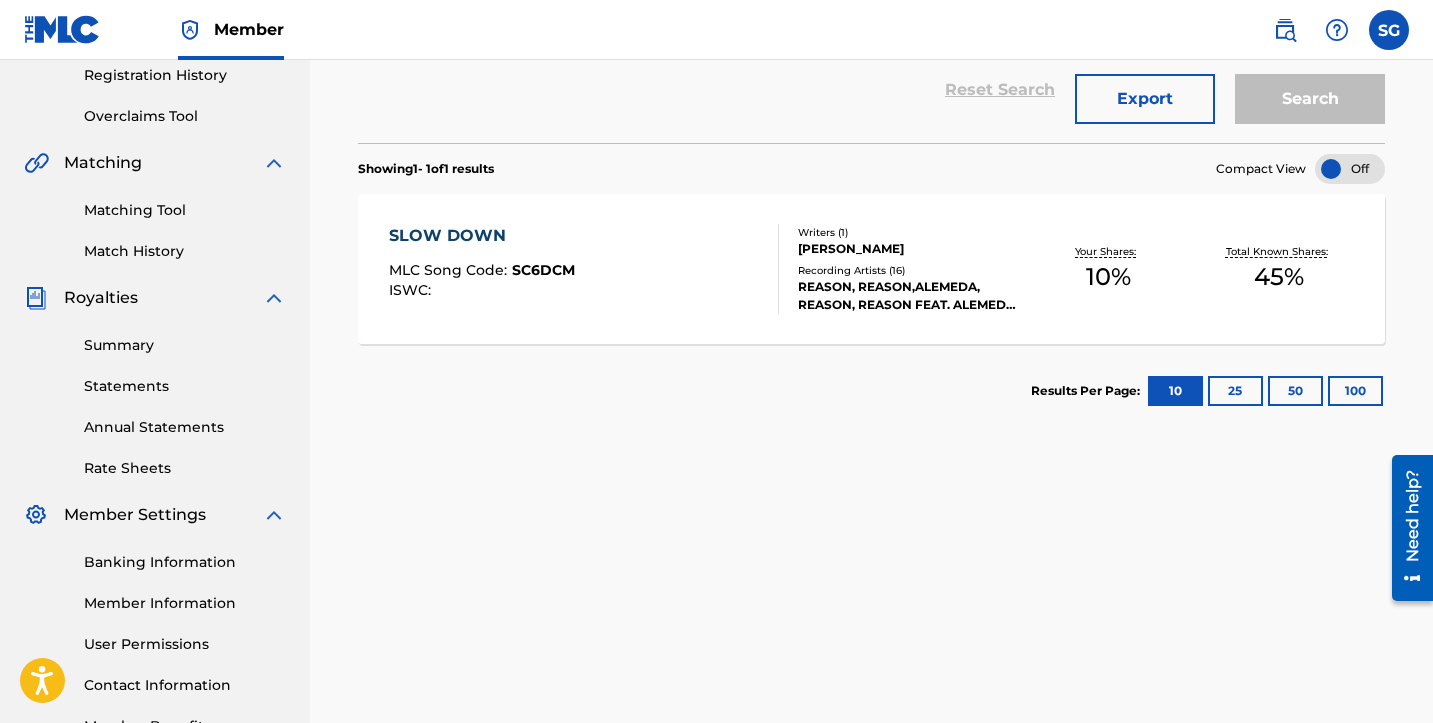 click on "Match History" at bounding box center [185, 251] 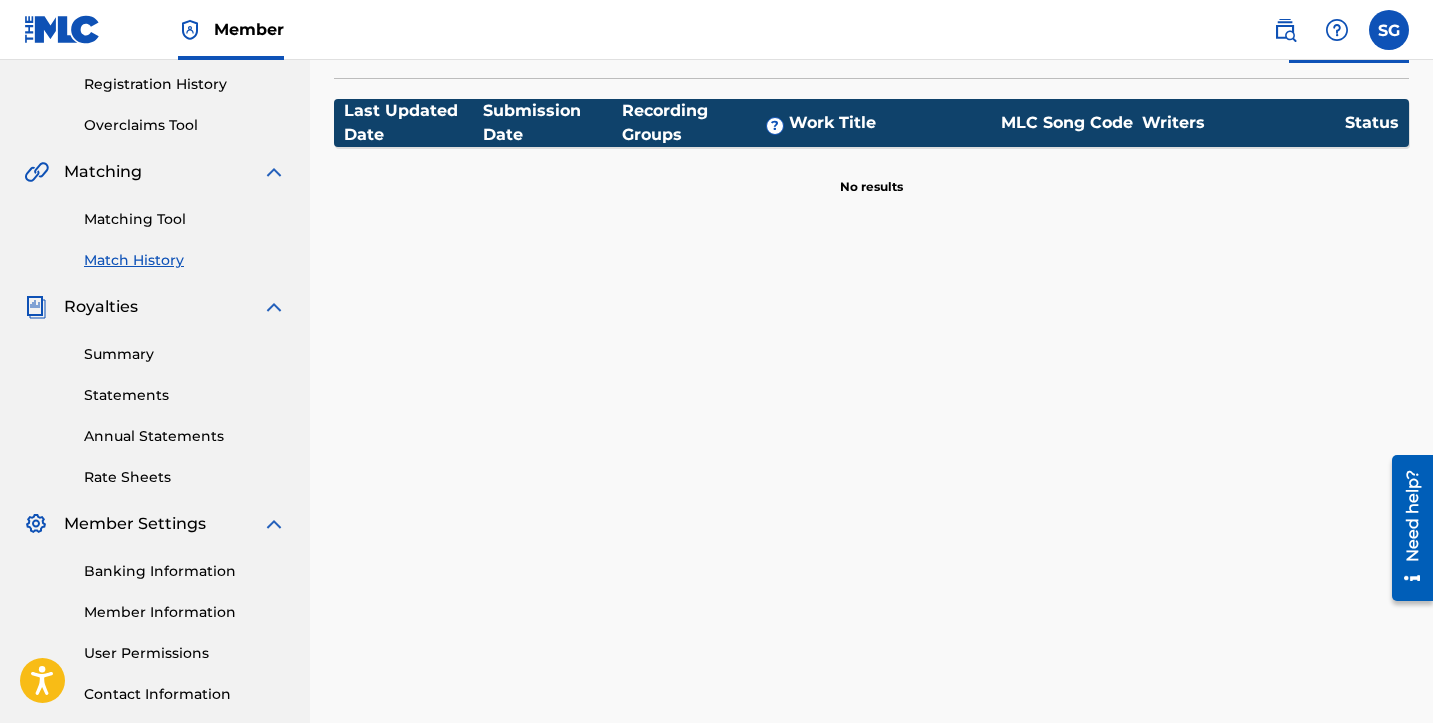 scroll, scrollTop: 363, scrollLeft: 0, axis: vertical 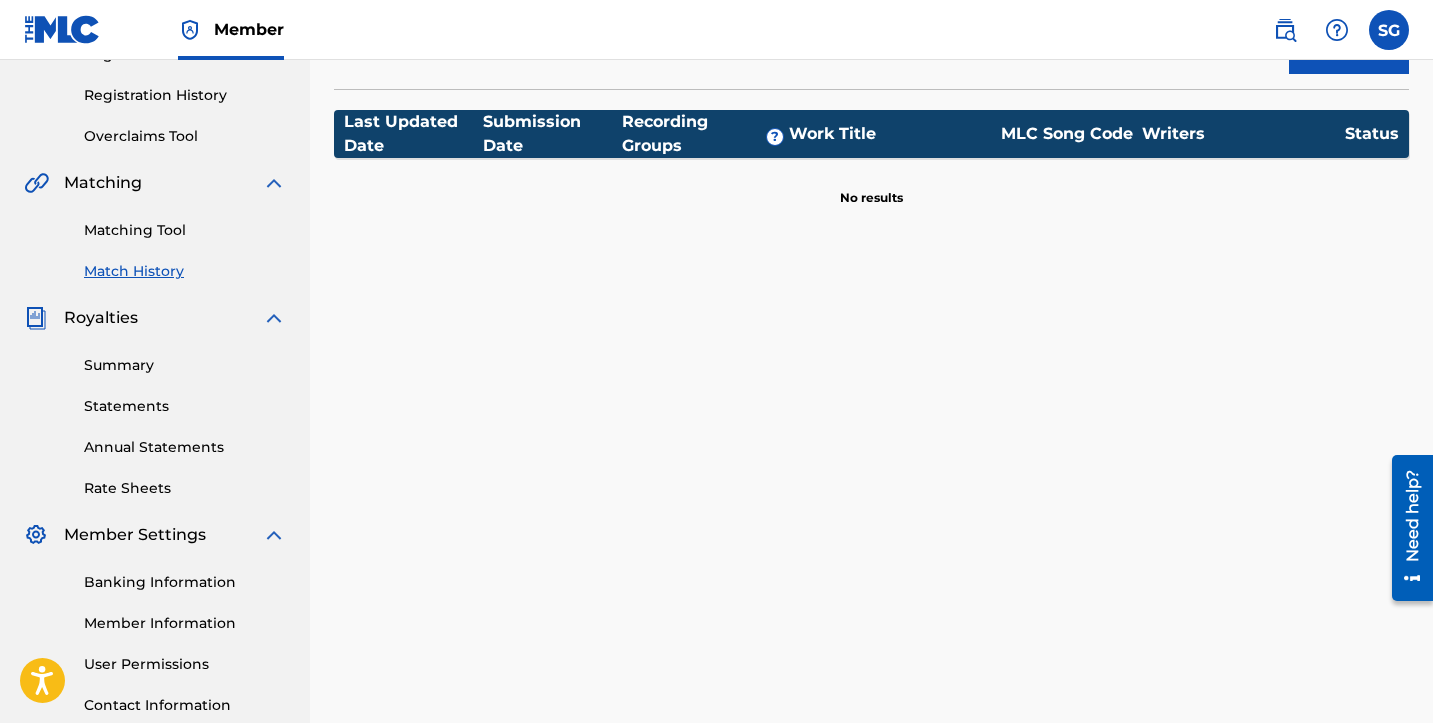 click on "Matching Tool" at bounding box center [185, 230] 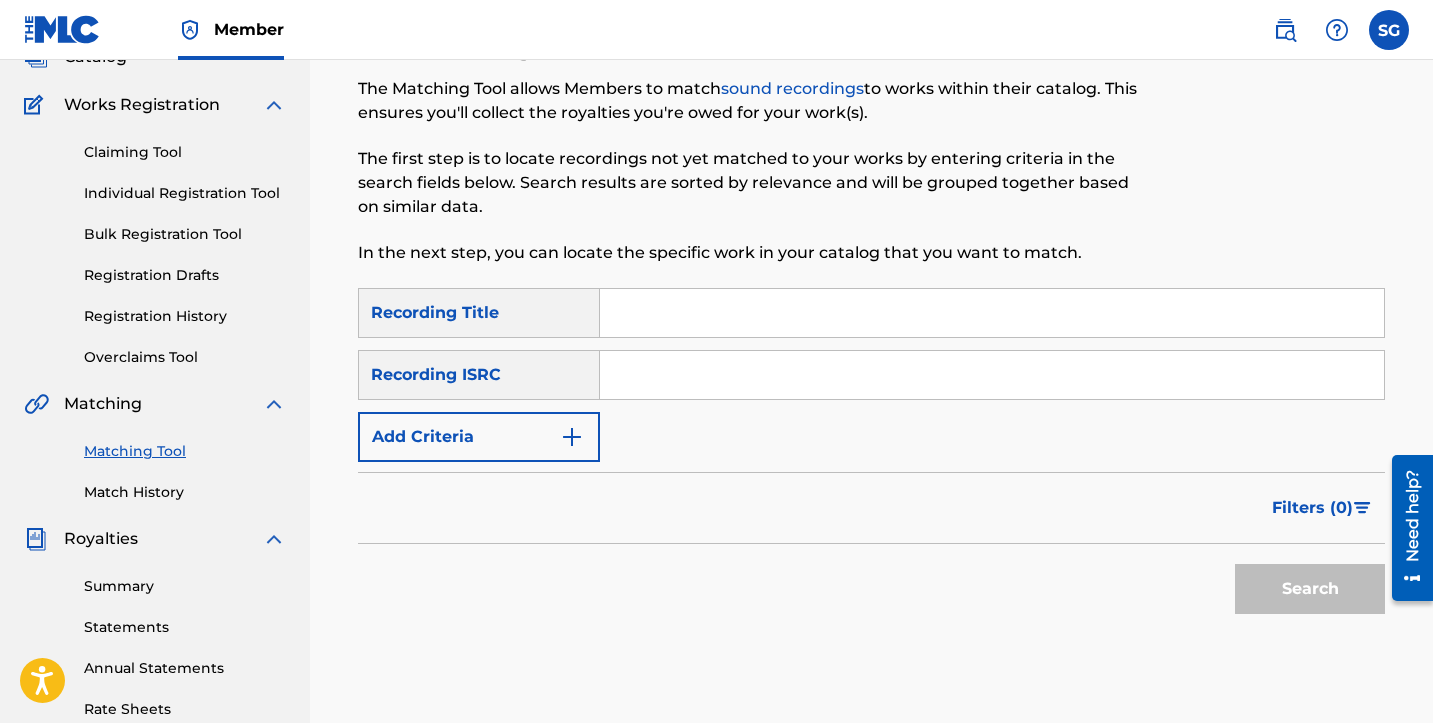 scroll, scrollTop: 142, scrollLeft: 0, axis: vertical 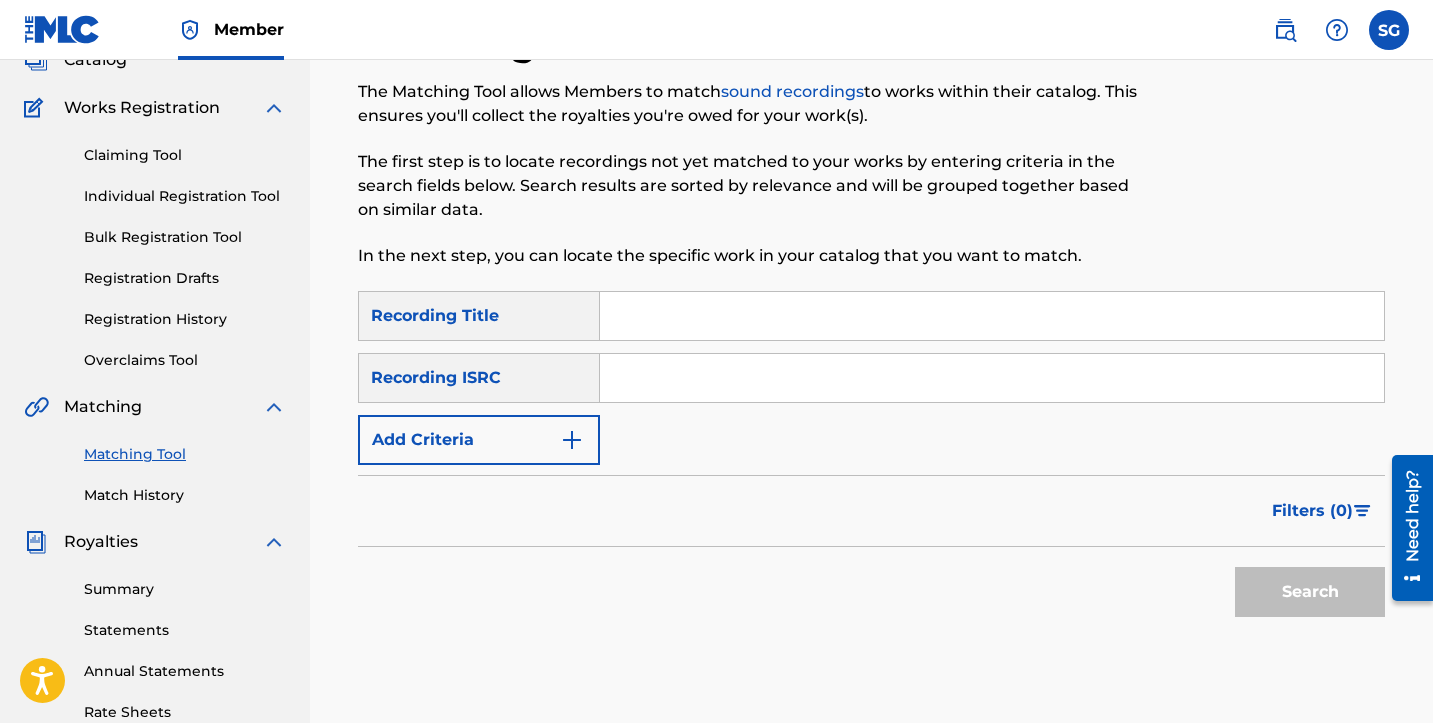 click at bounding box center (992, 378) 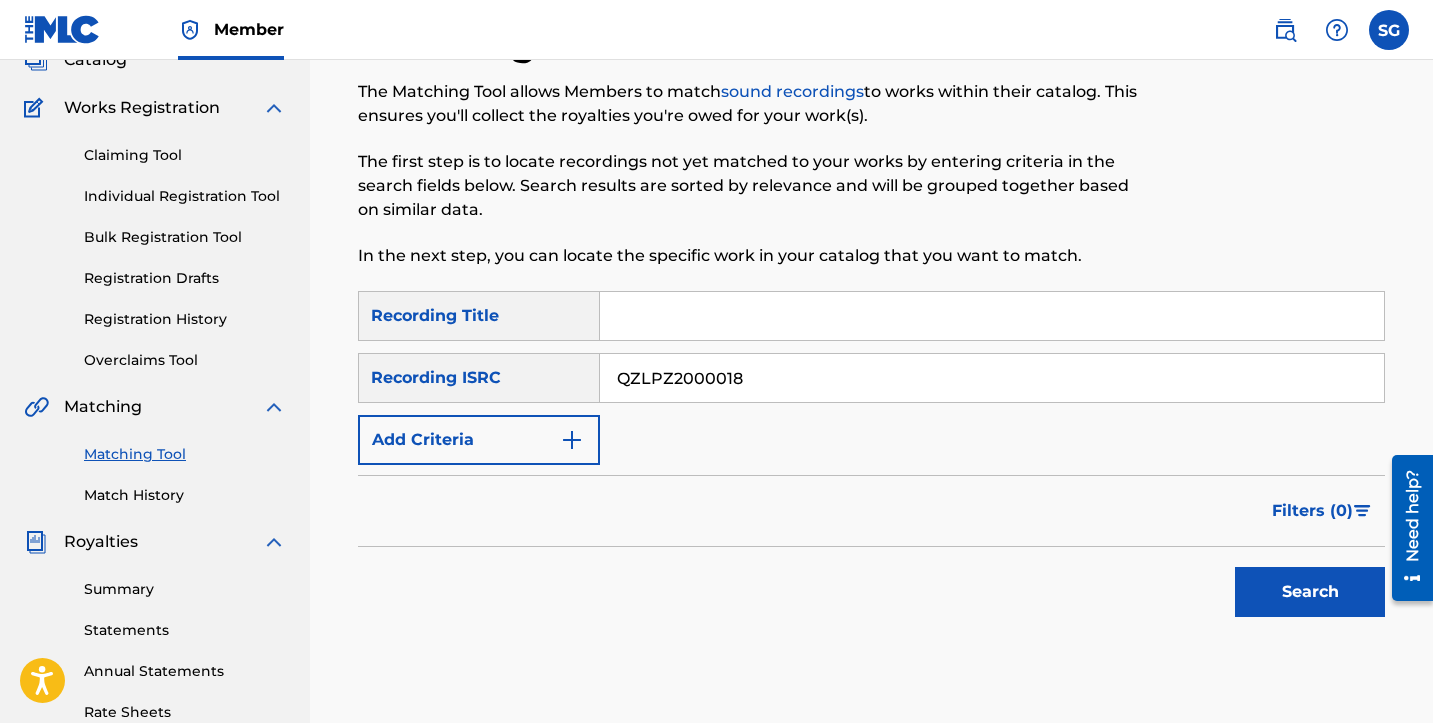 type on "QZLPZ2000018" 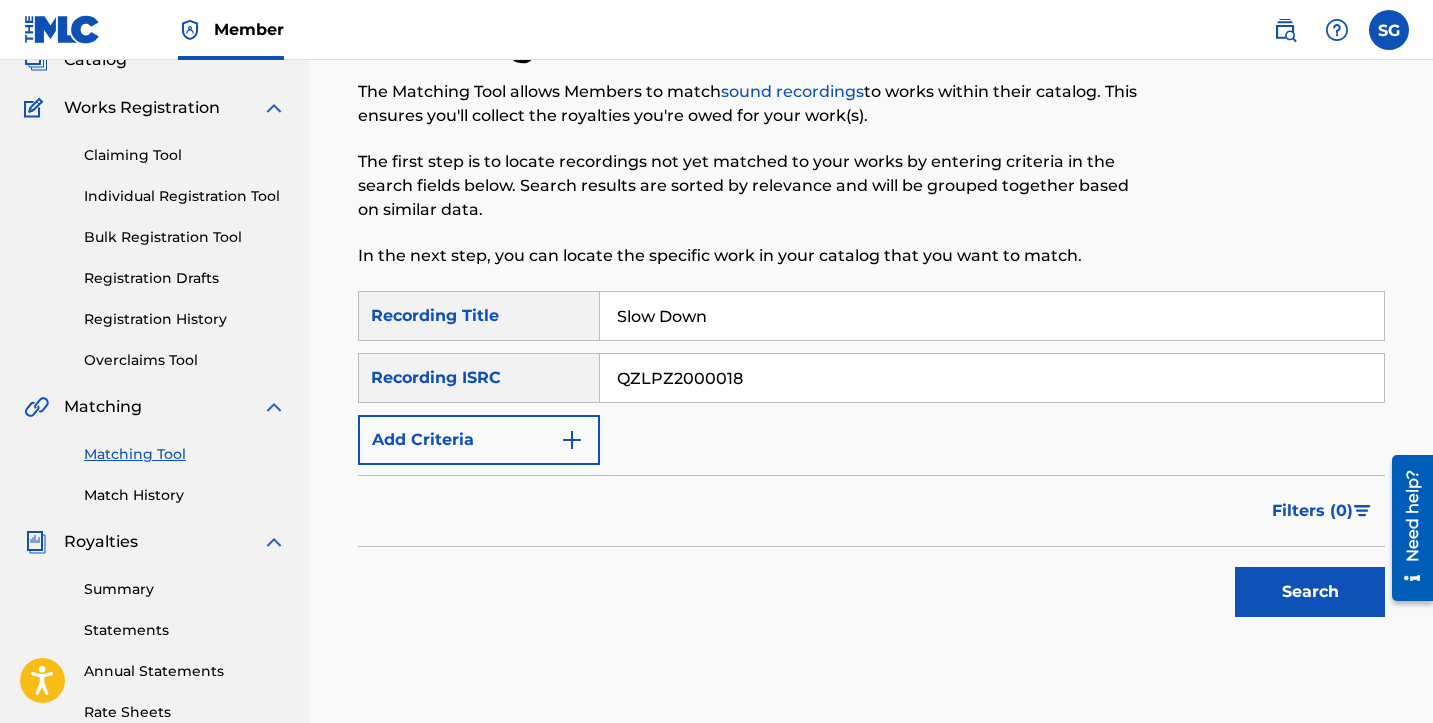 type on "Slow Down" 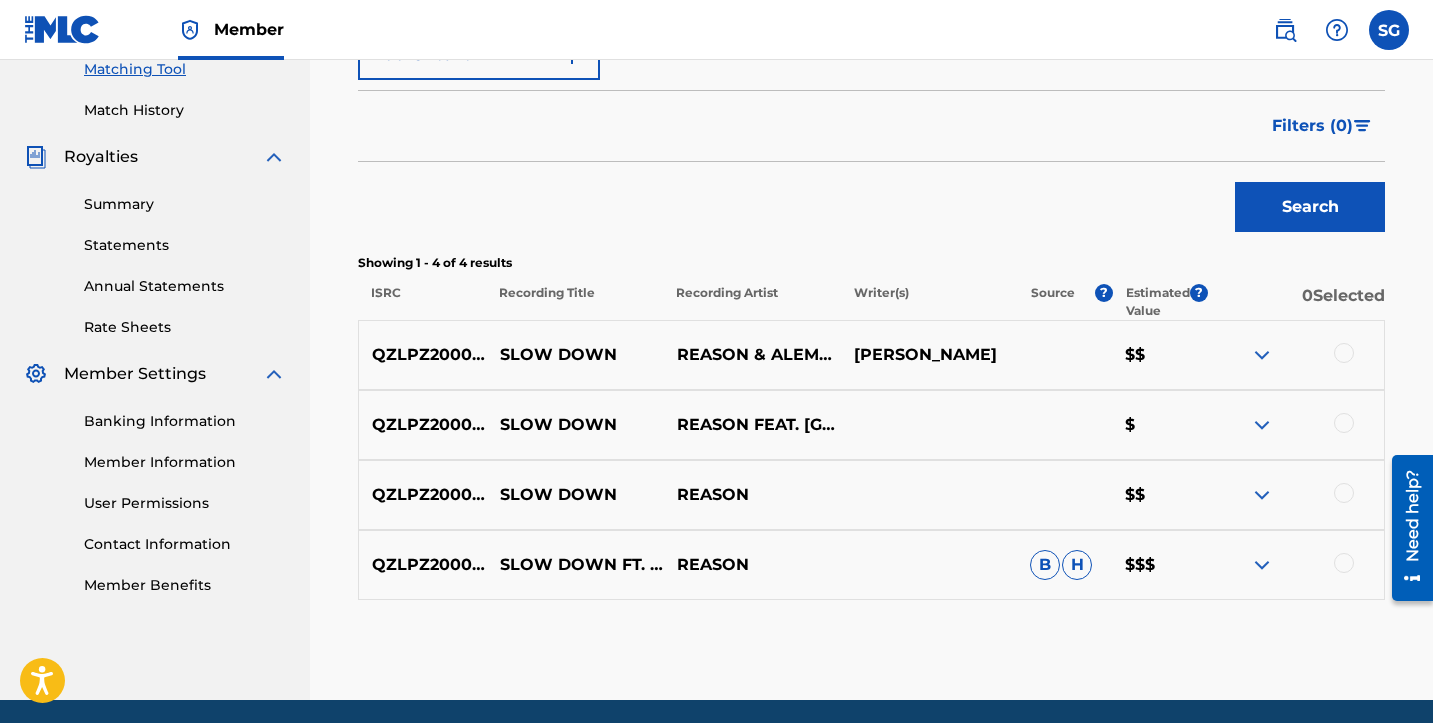 scroll, scrollTop: 528, scrollLeft: 0, axis: vertical 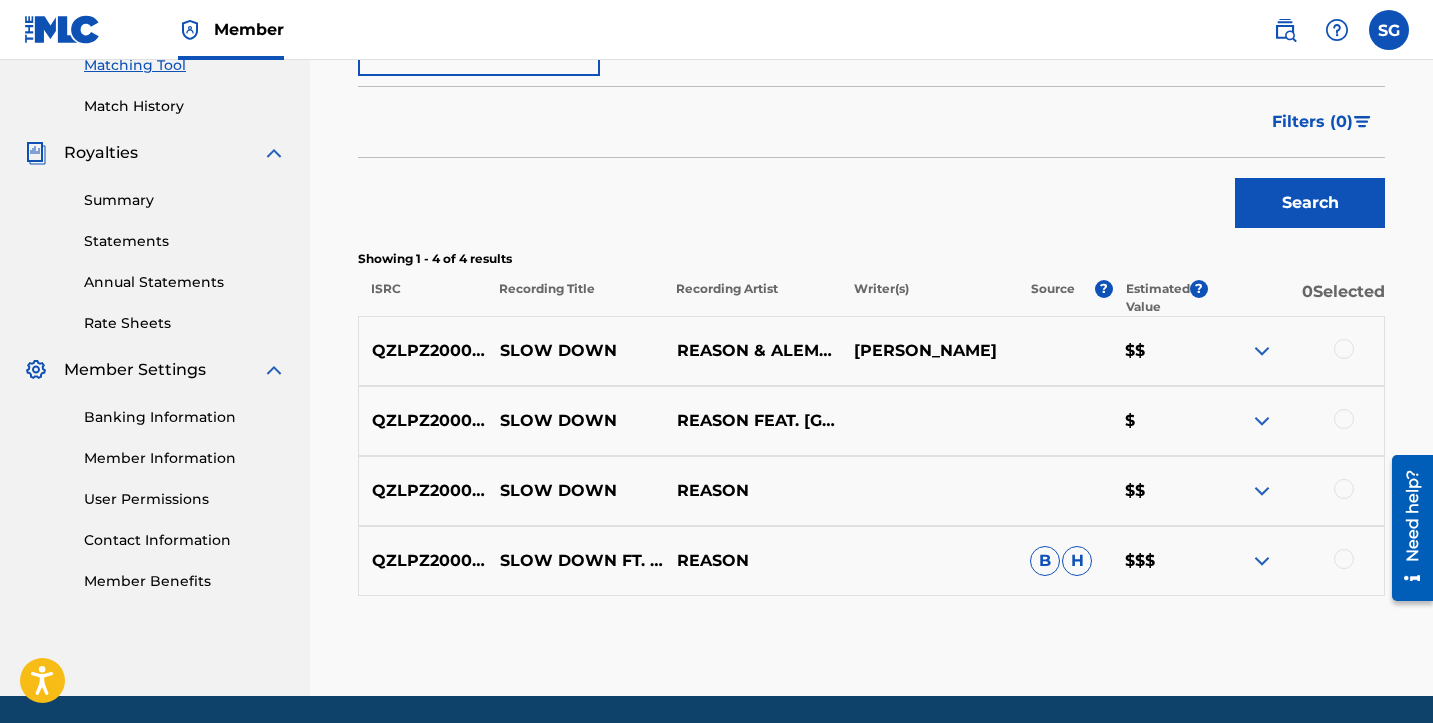 click at bounding box center (1344, 349) 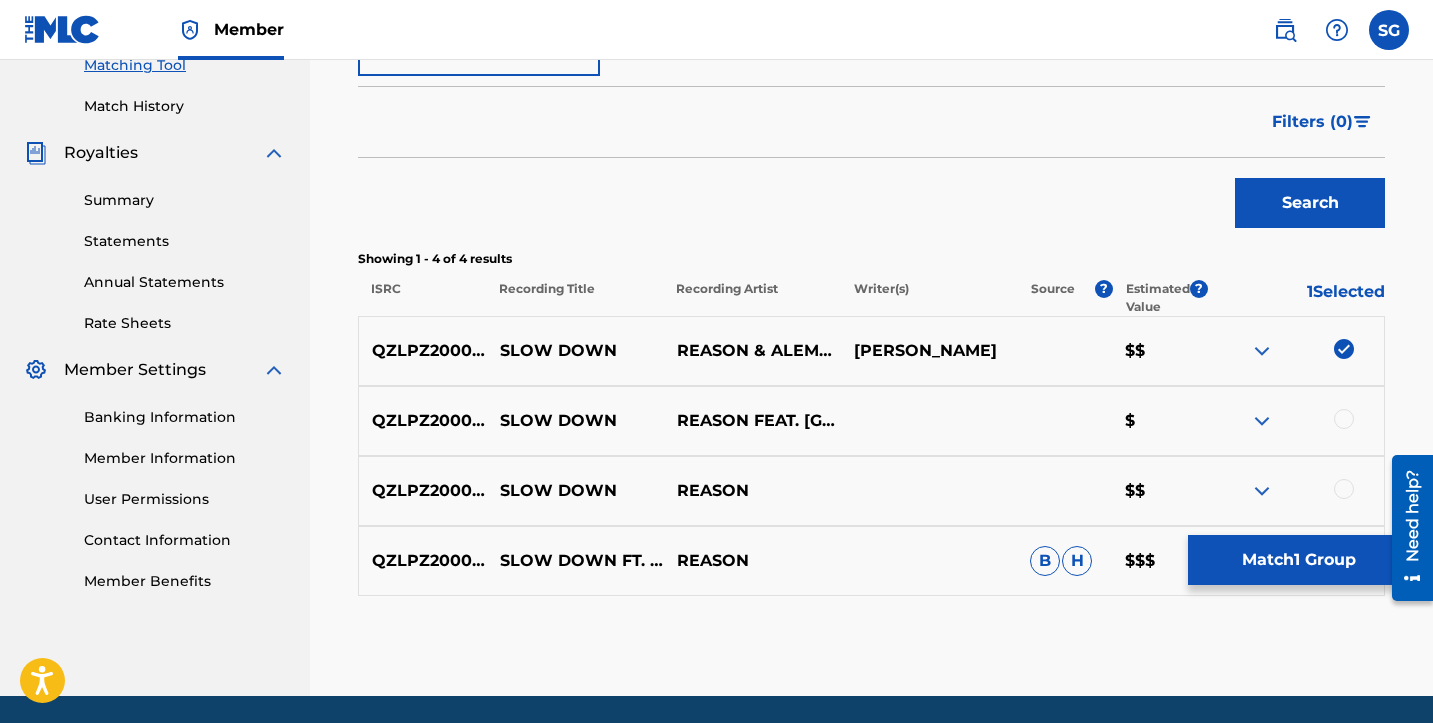 click on "QZLPZ2000018 SLOW DOWN REASON FEAT. ALEMEDA $" at bounding box center (871, 421) 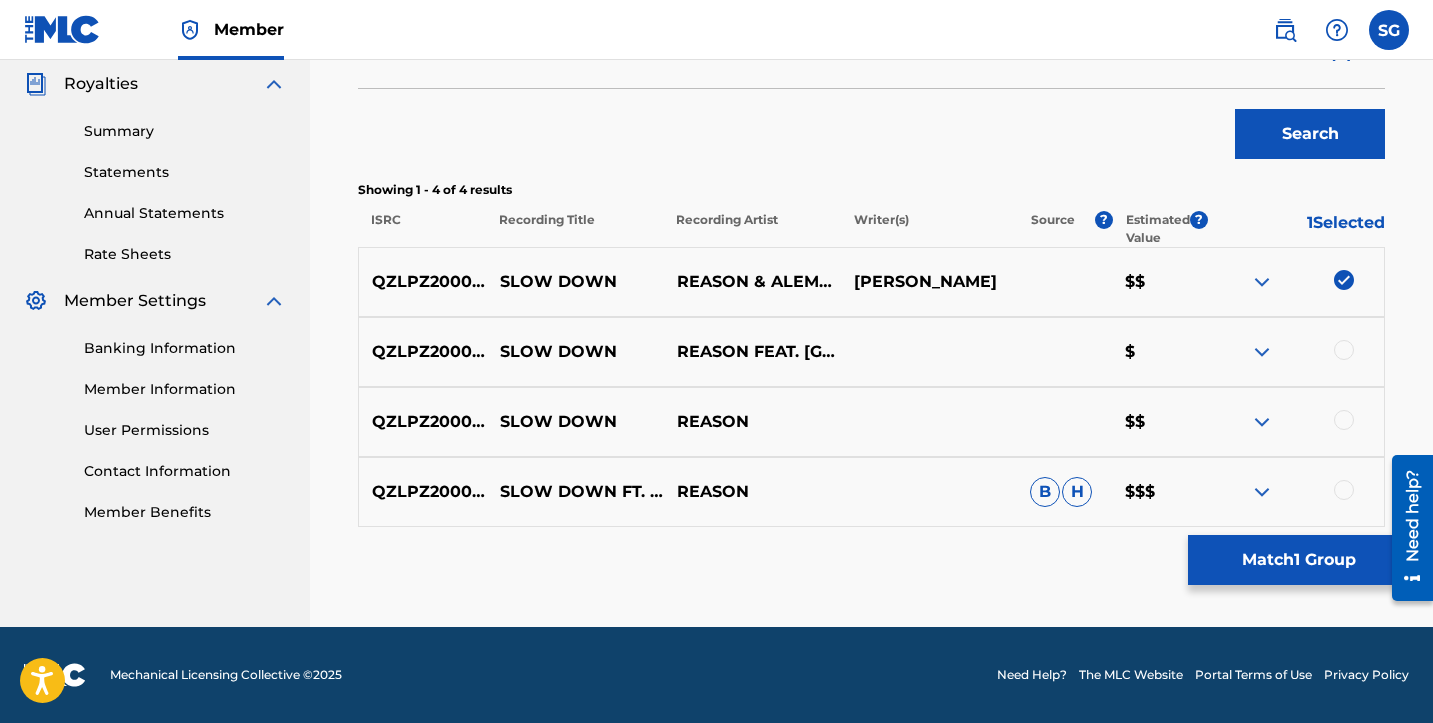 scroll, scrollTop: 597, scrollLeft: 0, axis: vertical 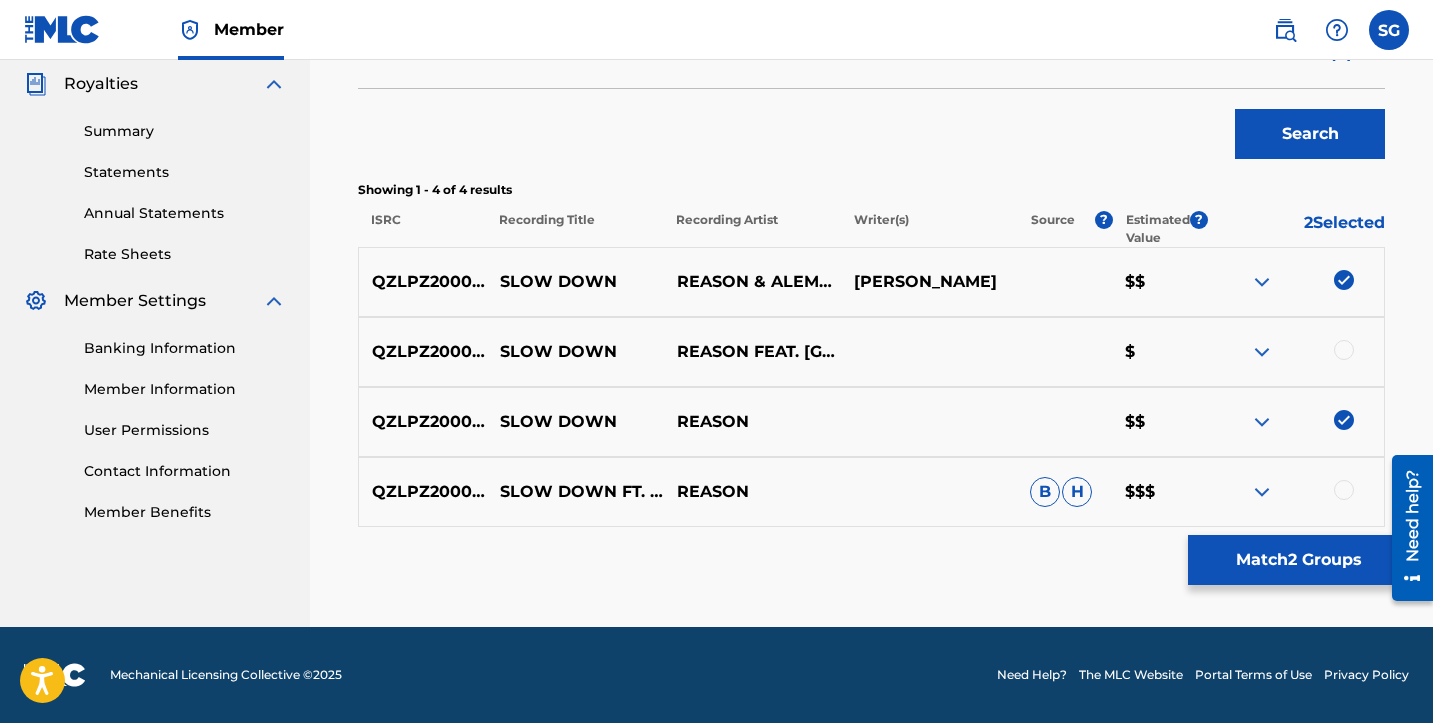 click at bounding box center [1344, 350] 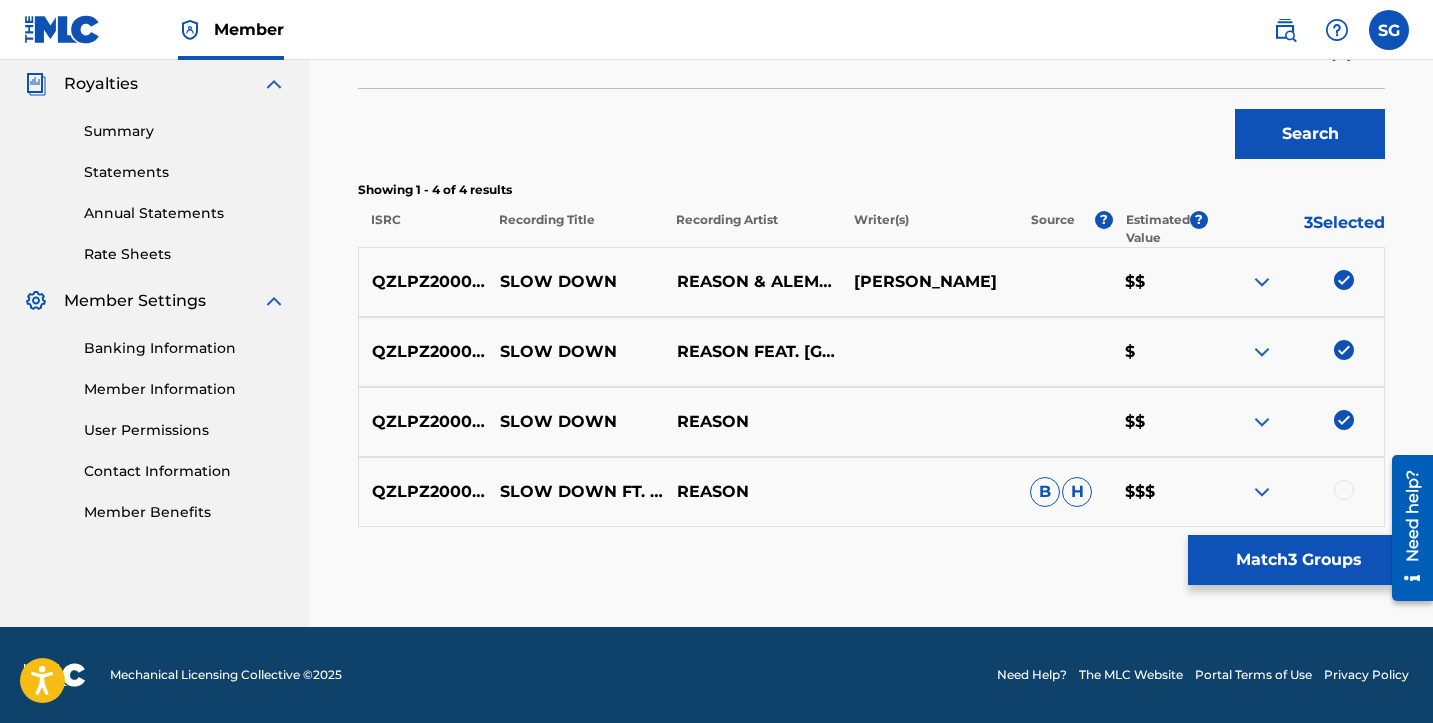 click at bounding box center (1344, 490) 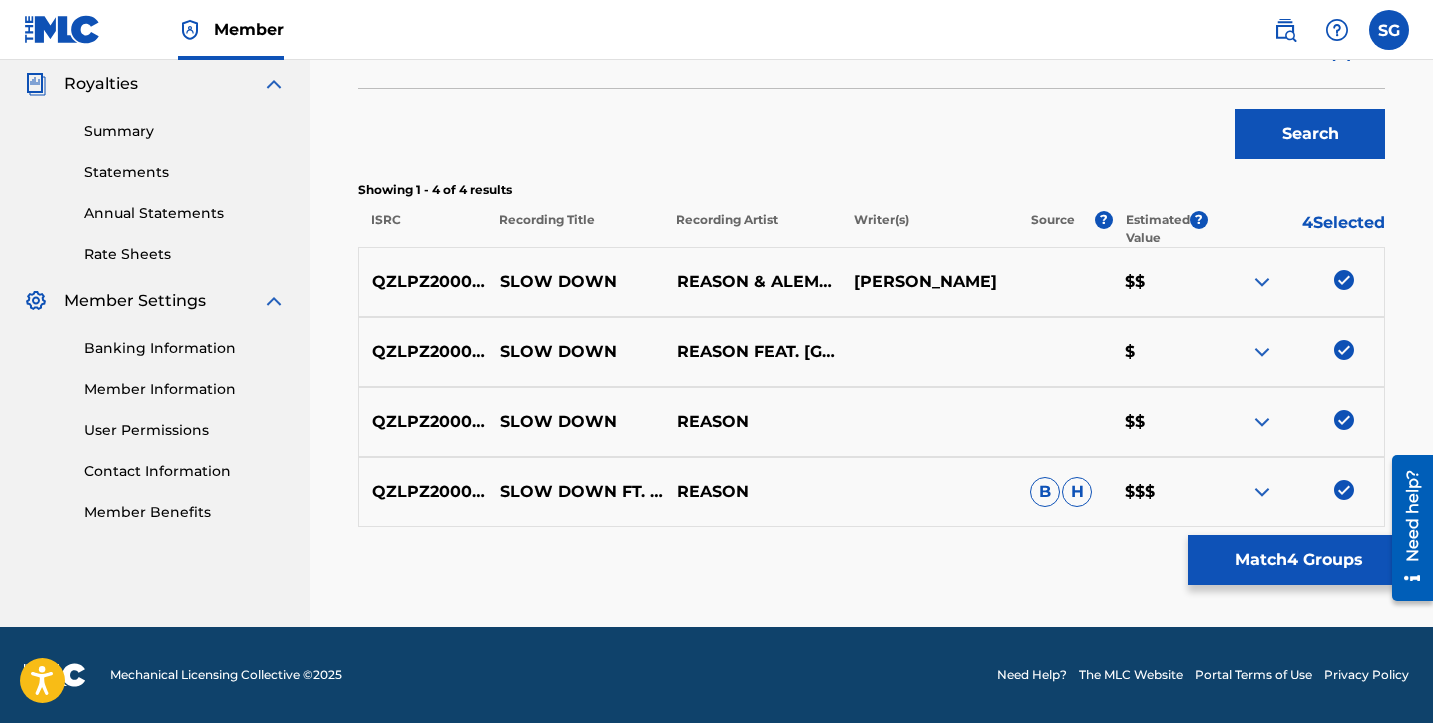 click on "Match  4 Groups" at bounding box center [1298, 560] 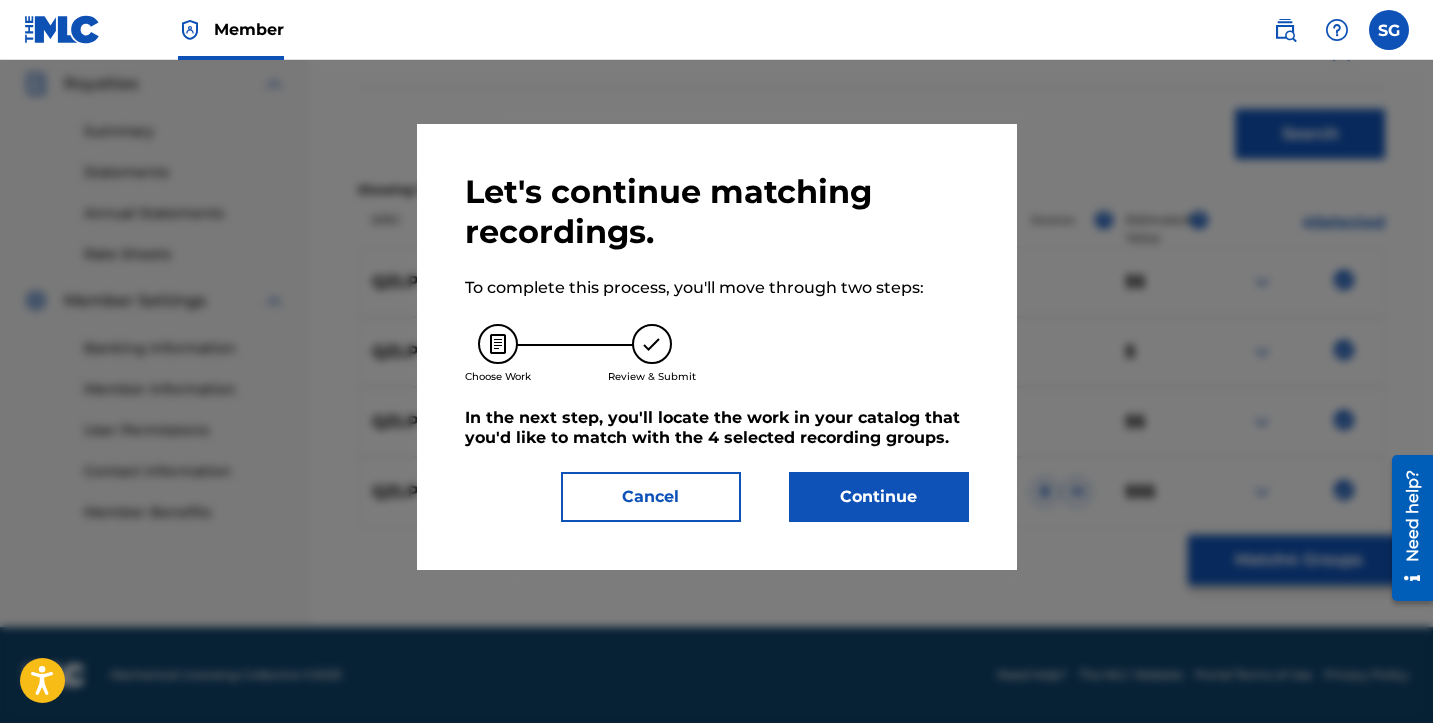 click on "Continue" at bounding box center (879, 497) 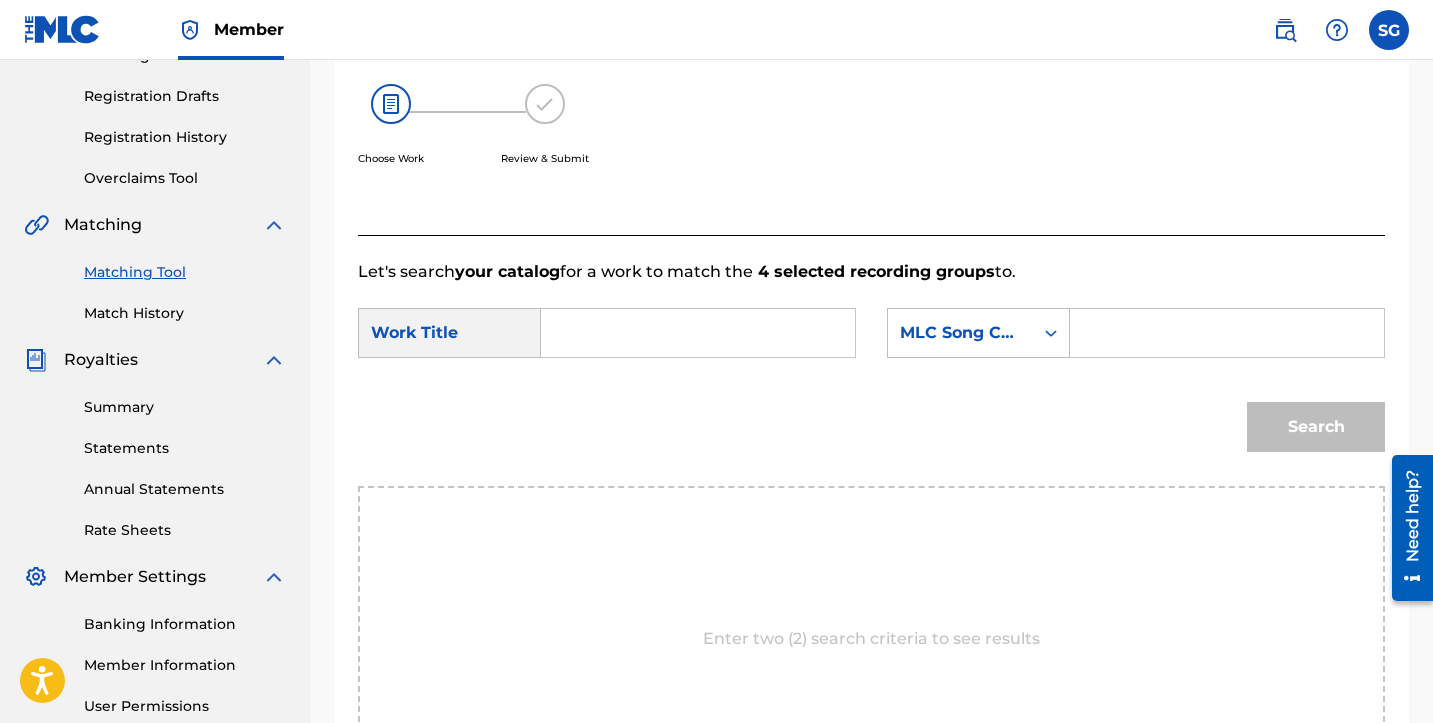 scroll, scrollTop: 324, scrollLeft: 0, axis: vertical 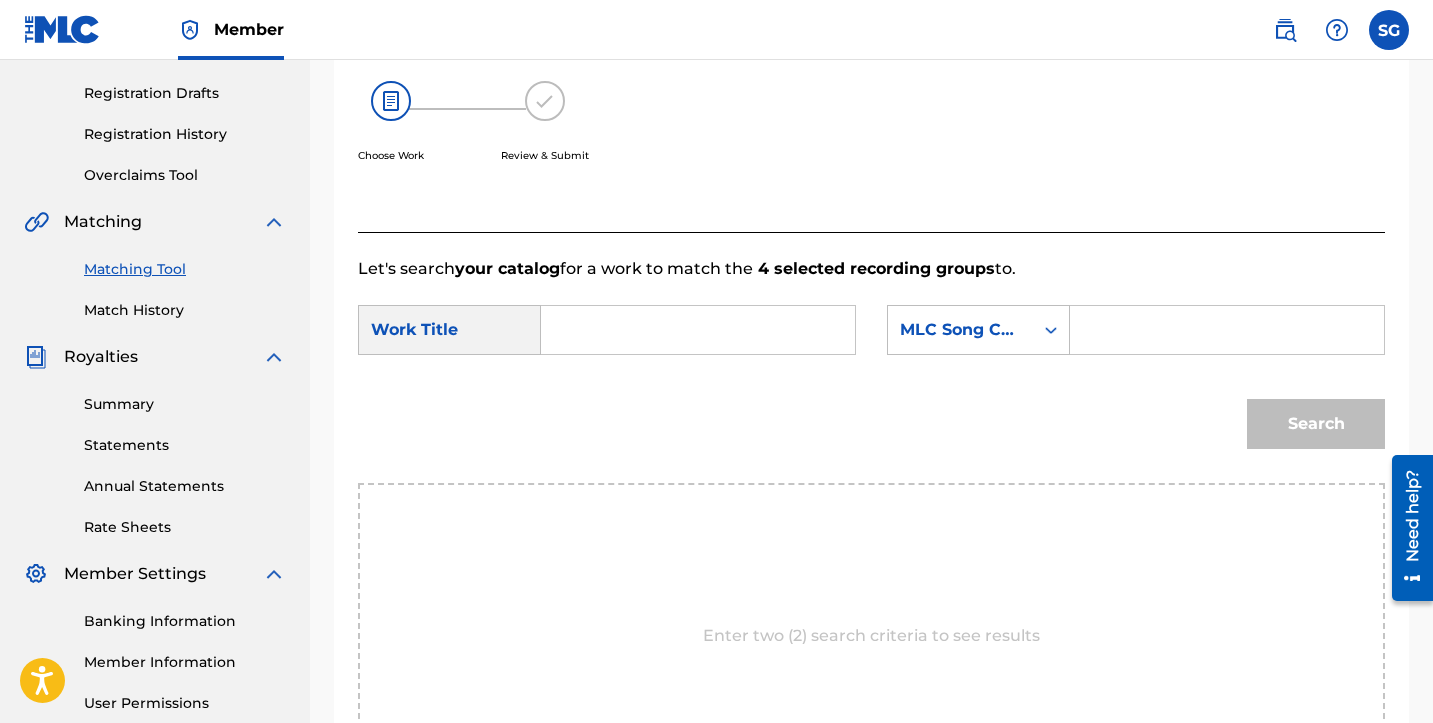 click at bounding box center (1227, 330) 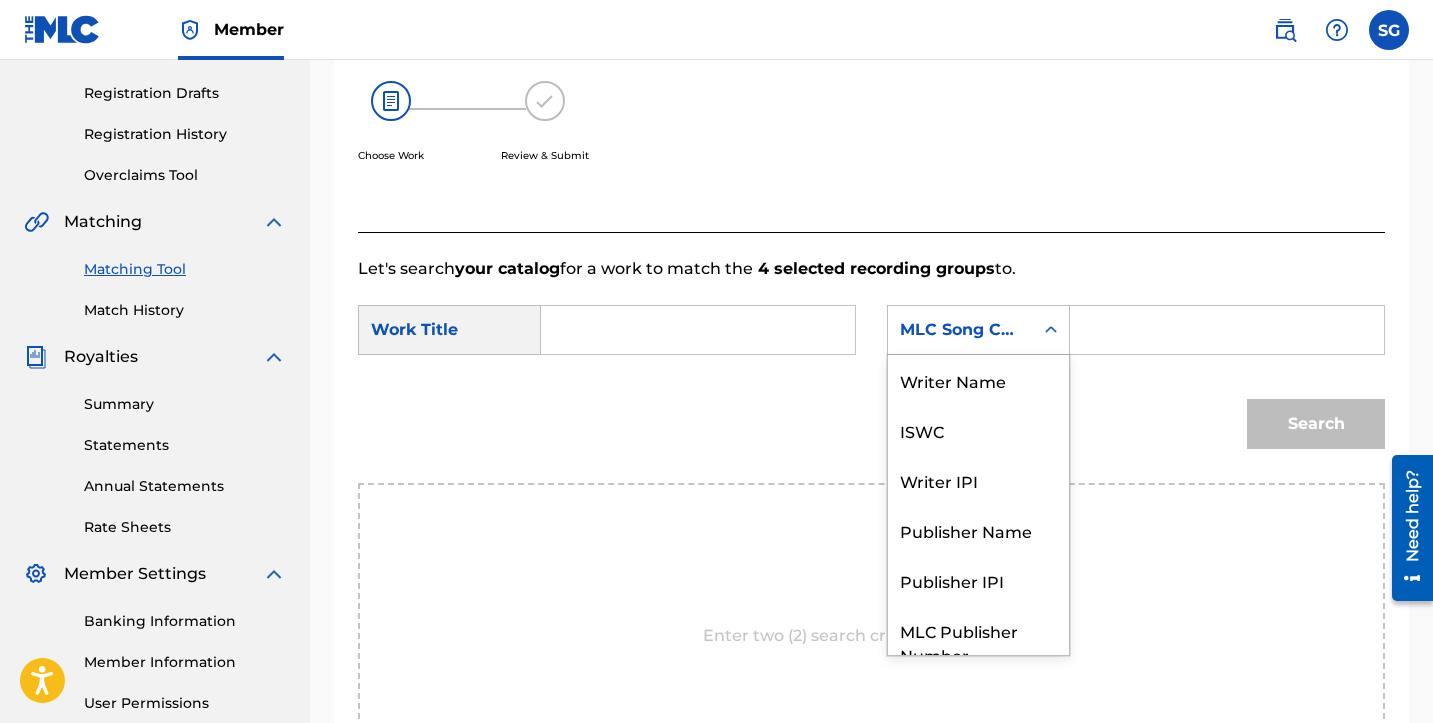click 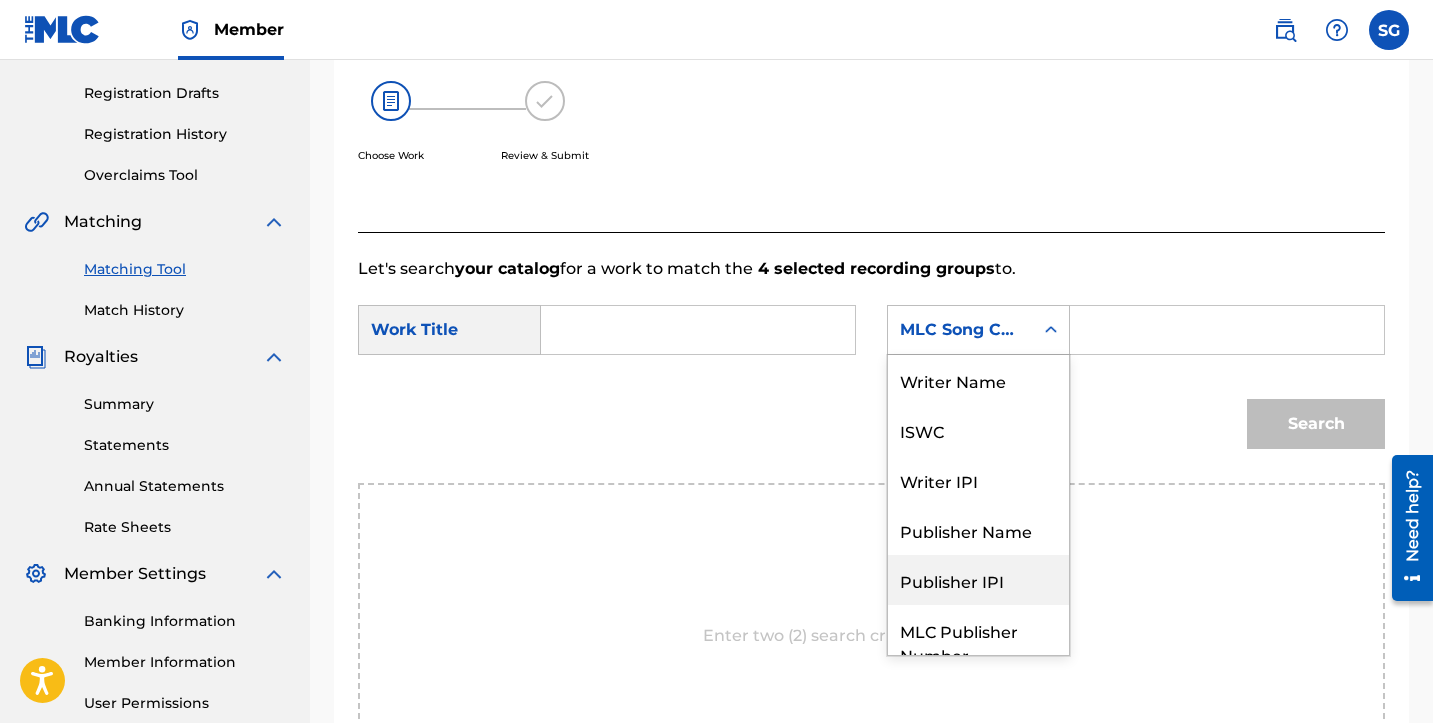 scroll, scrollTop: 0, scrollLeft: 0, axis: both 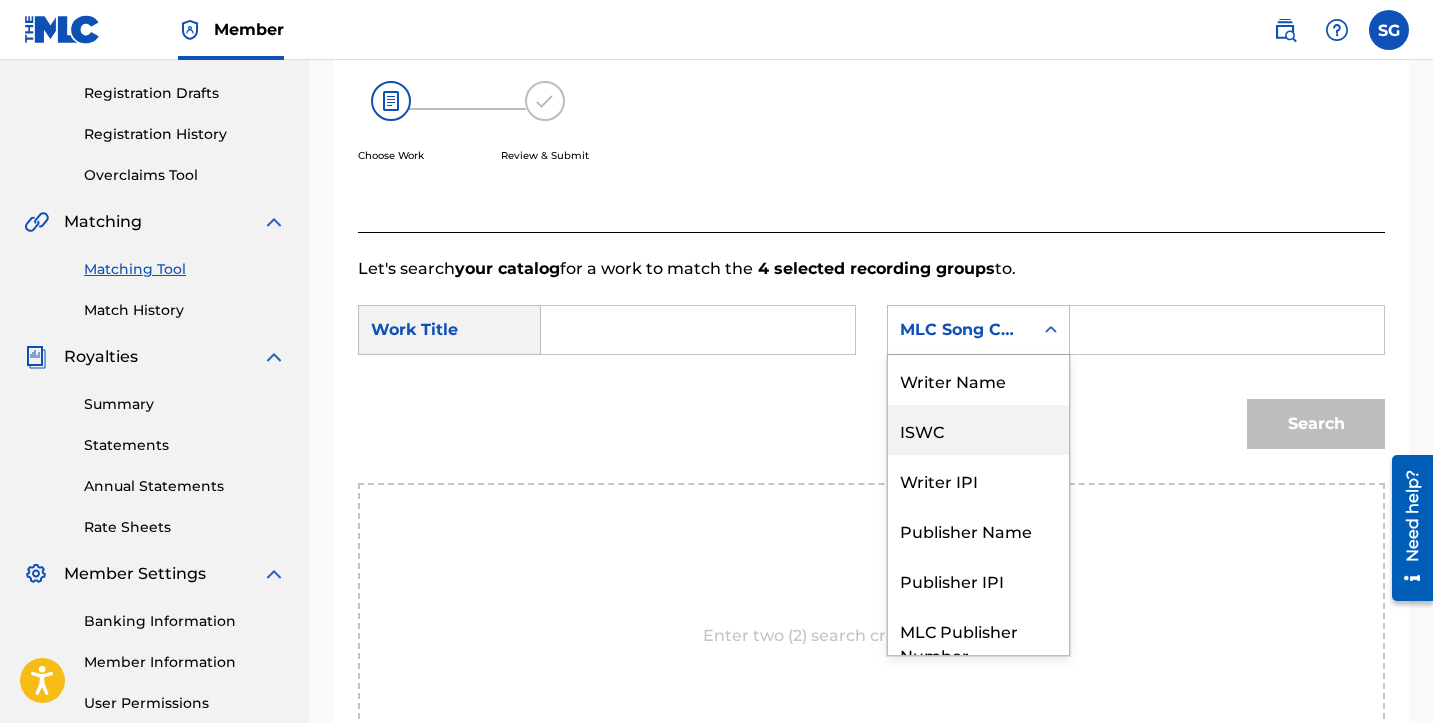 click on "ISWC" at bounding box center (978, 430) 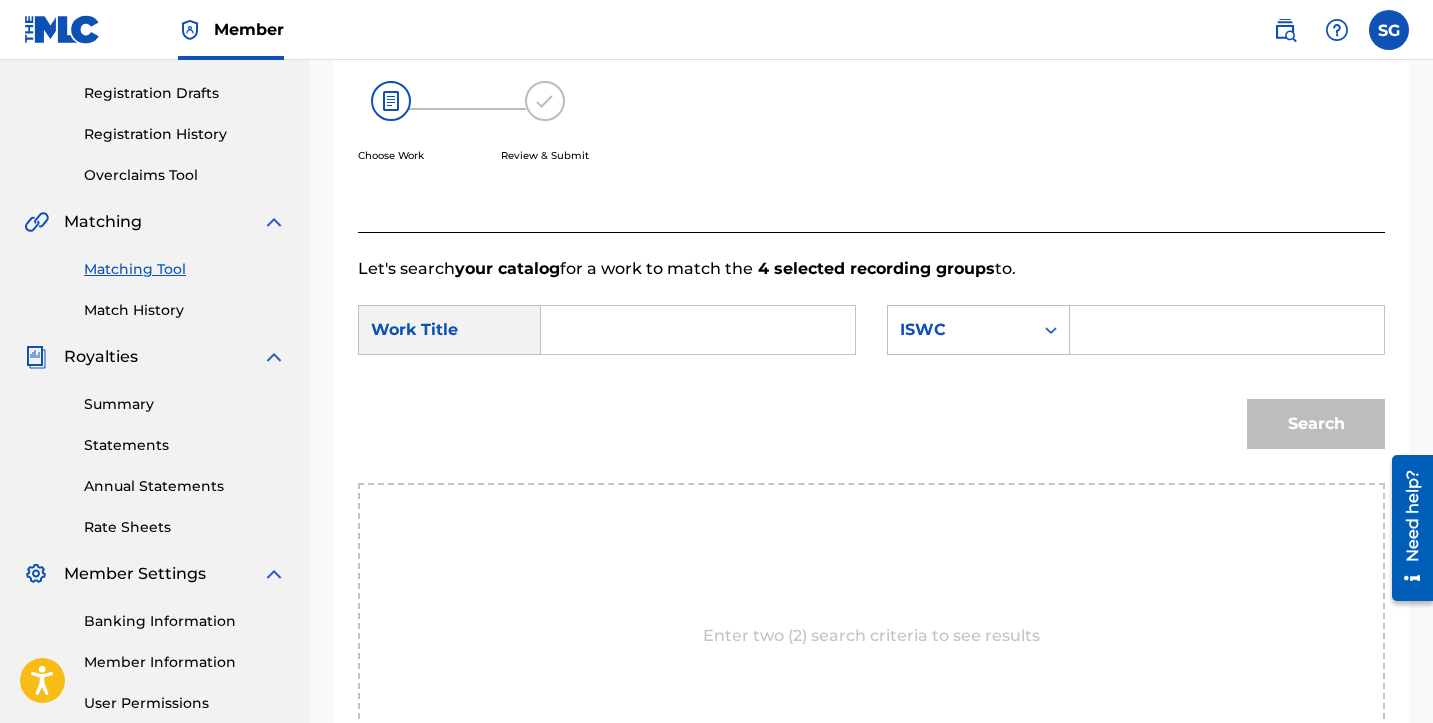 click at bounding box center [1227, 330] 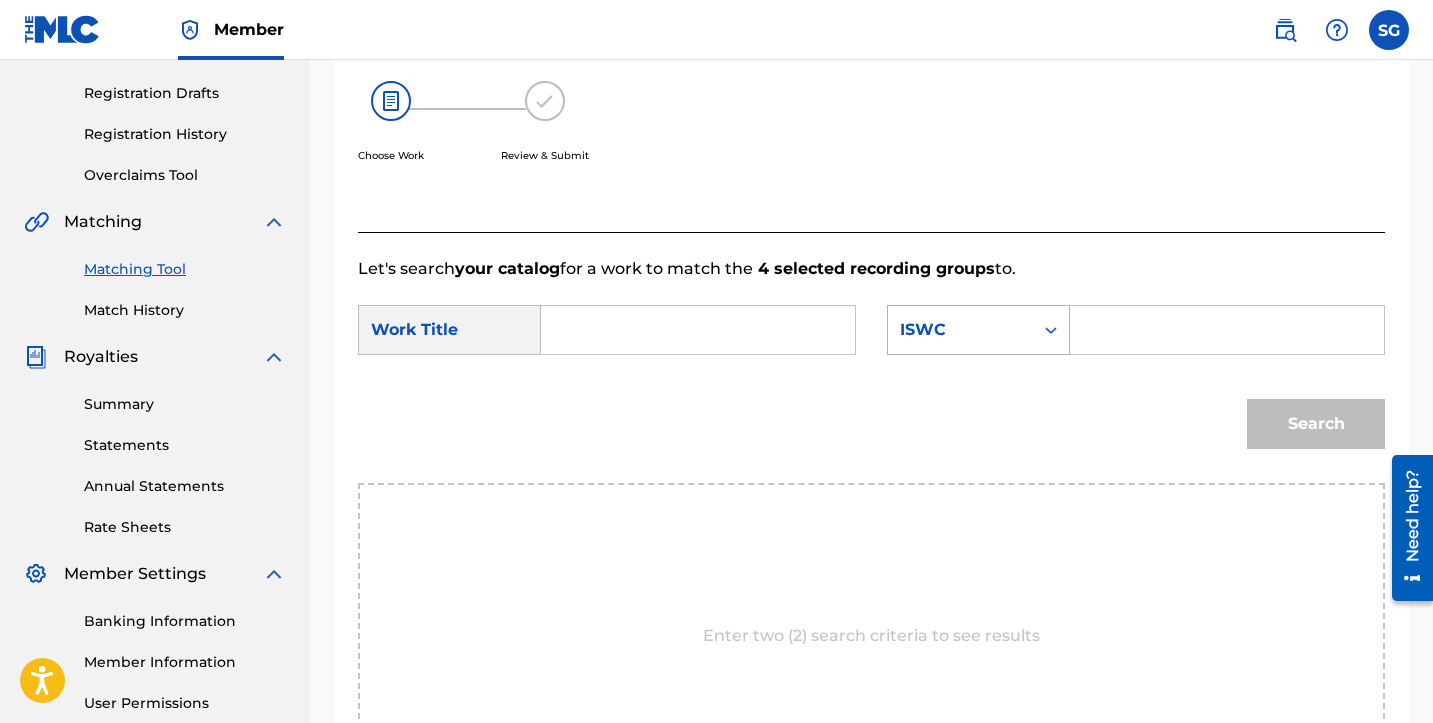 click at bounding box center [1051, 330] 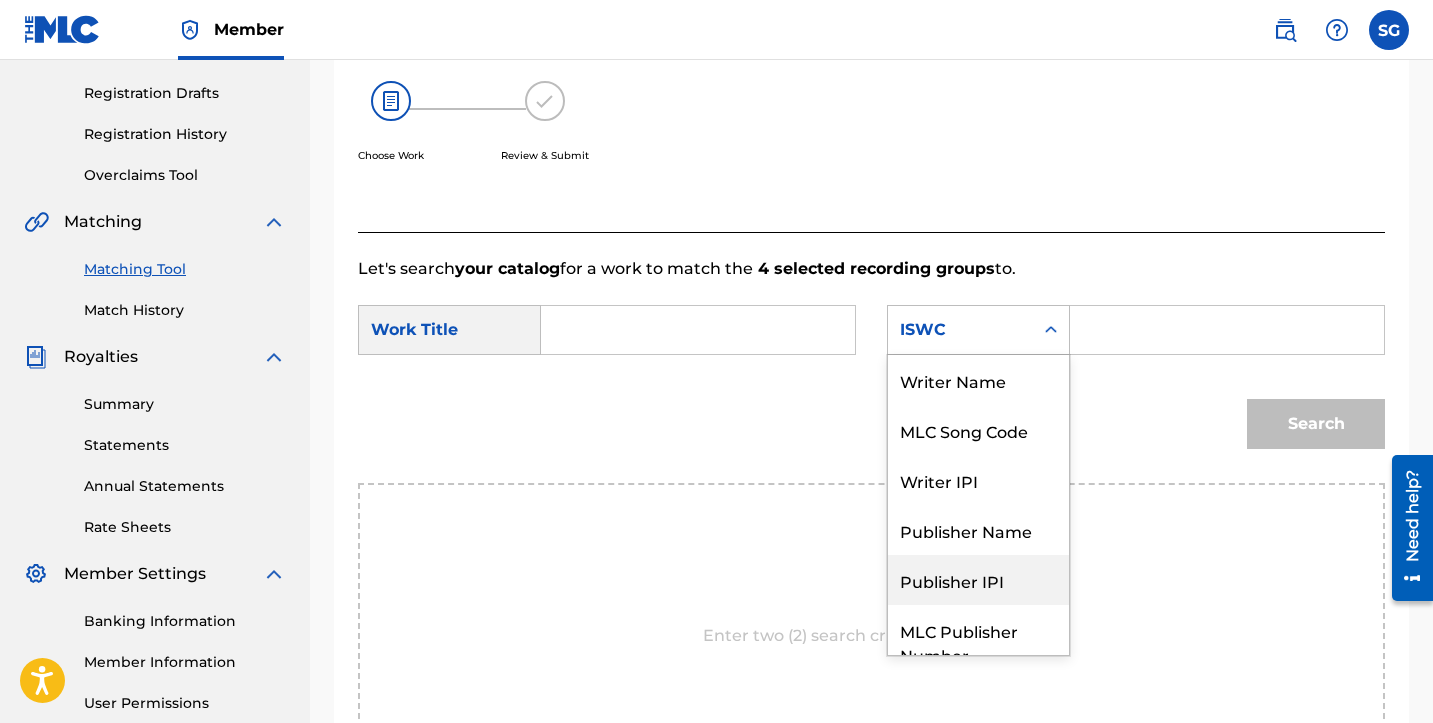 scroll, scrollTop: 0, scrollLeft: 0, axis: both 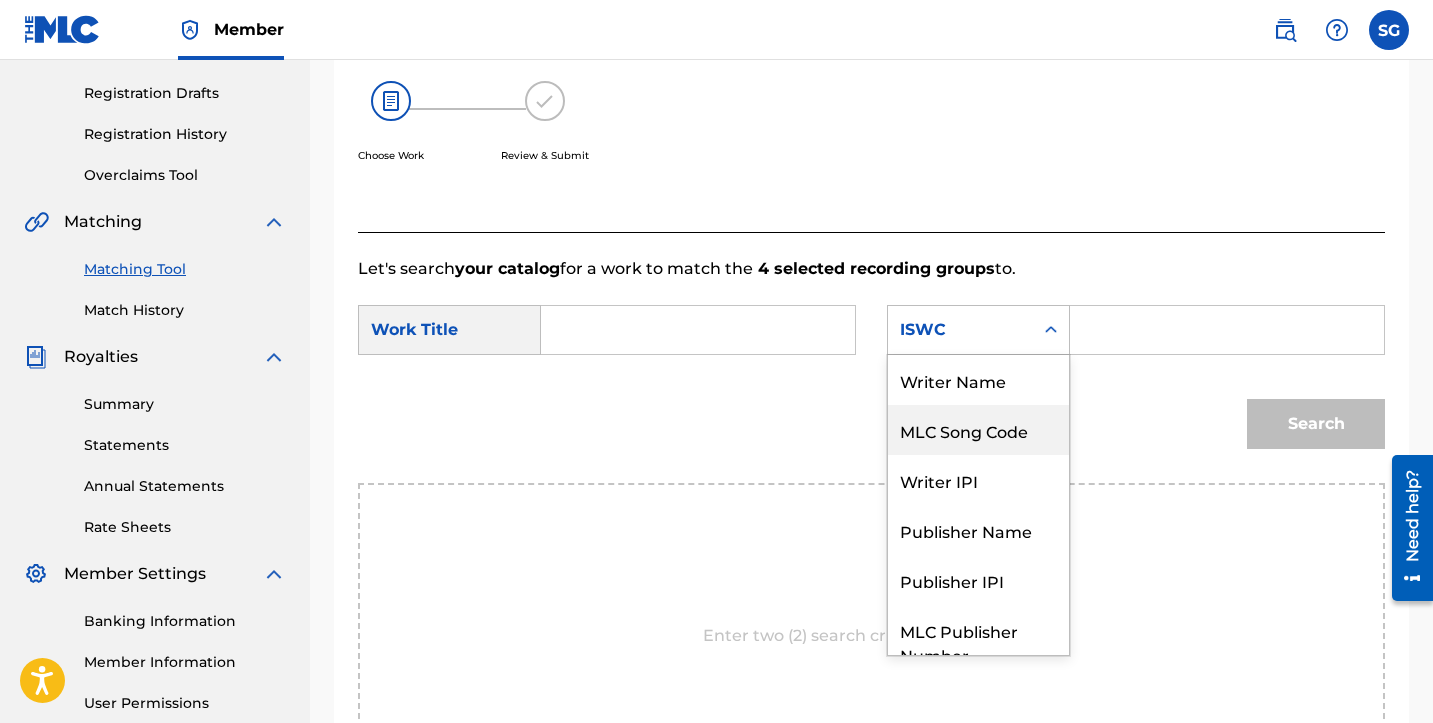 click on "MLC Song Code" at bounding box center [978, 430] 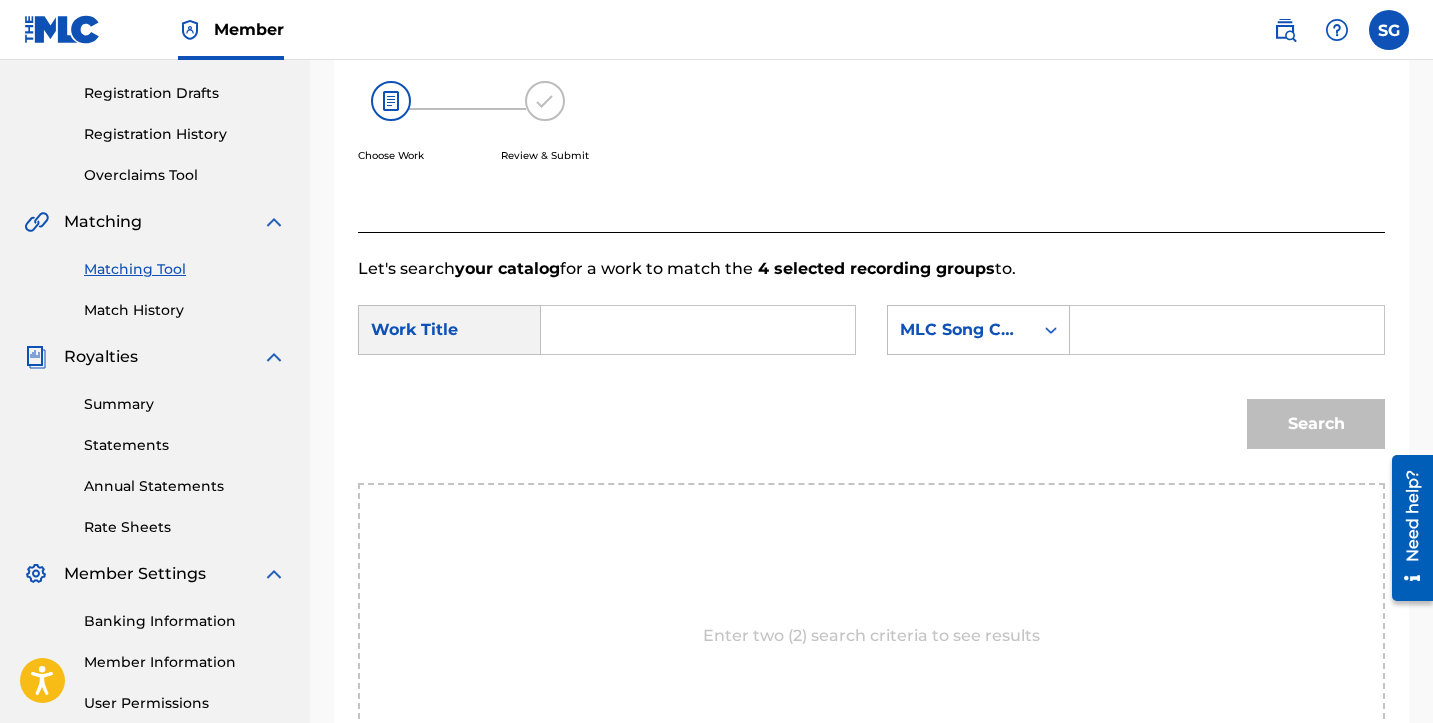click at bounding box center (1227, 330) 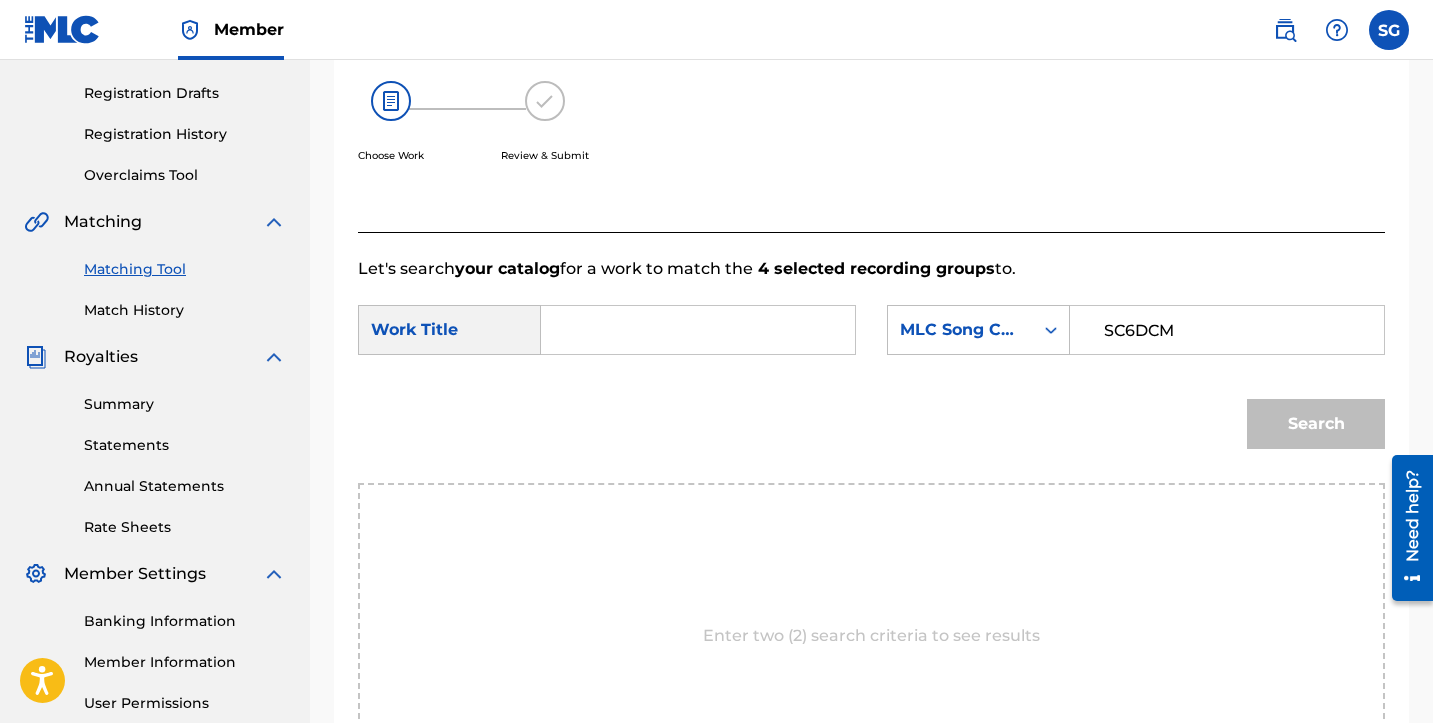 type on "SC6DCM" 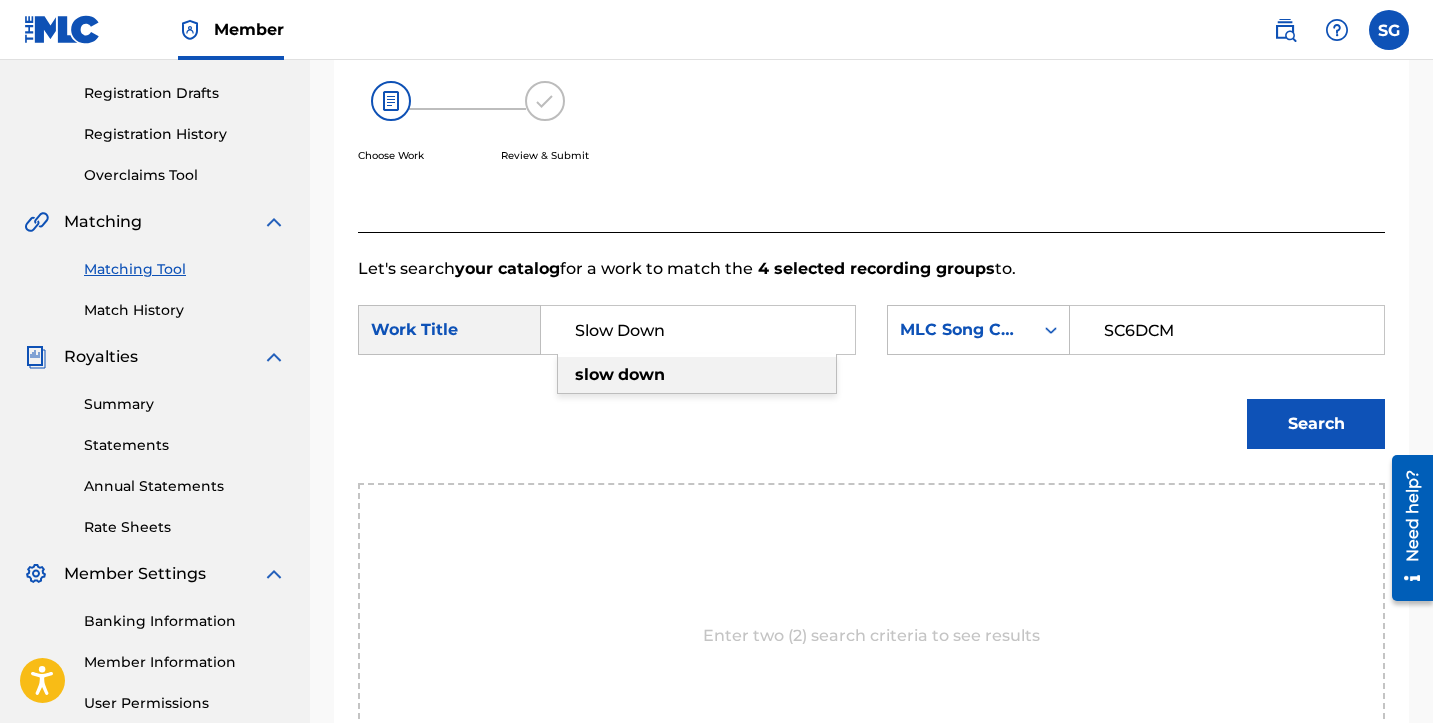 type on "Slow Down" 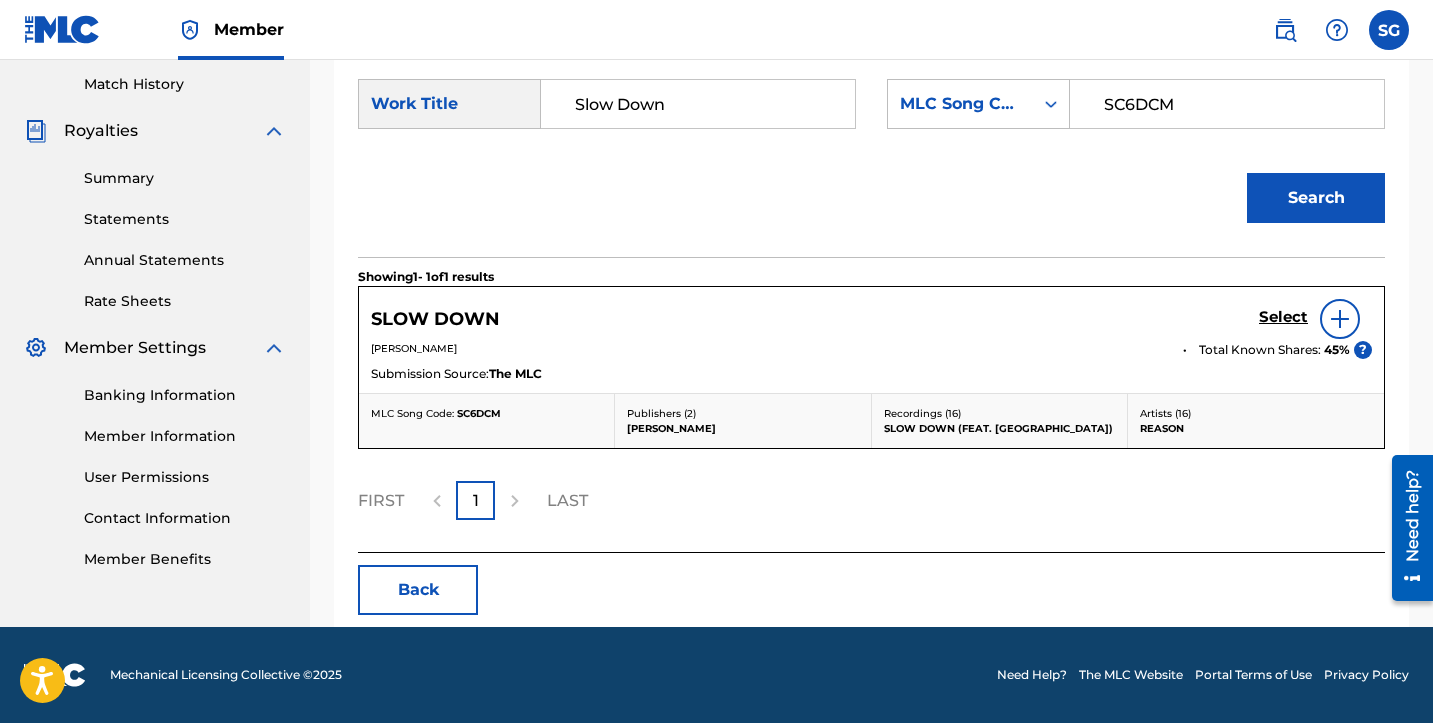 scroll, scrollTop: 550, scrollLeft: 0, axis: vertical 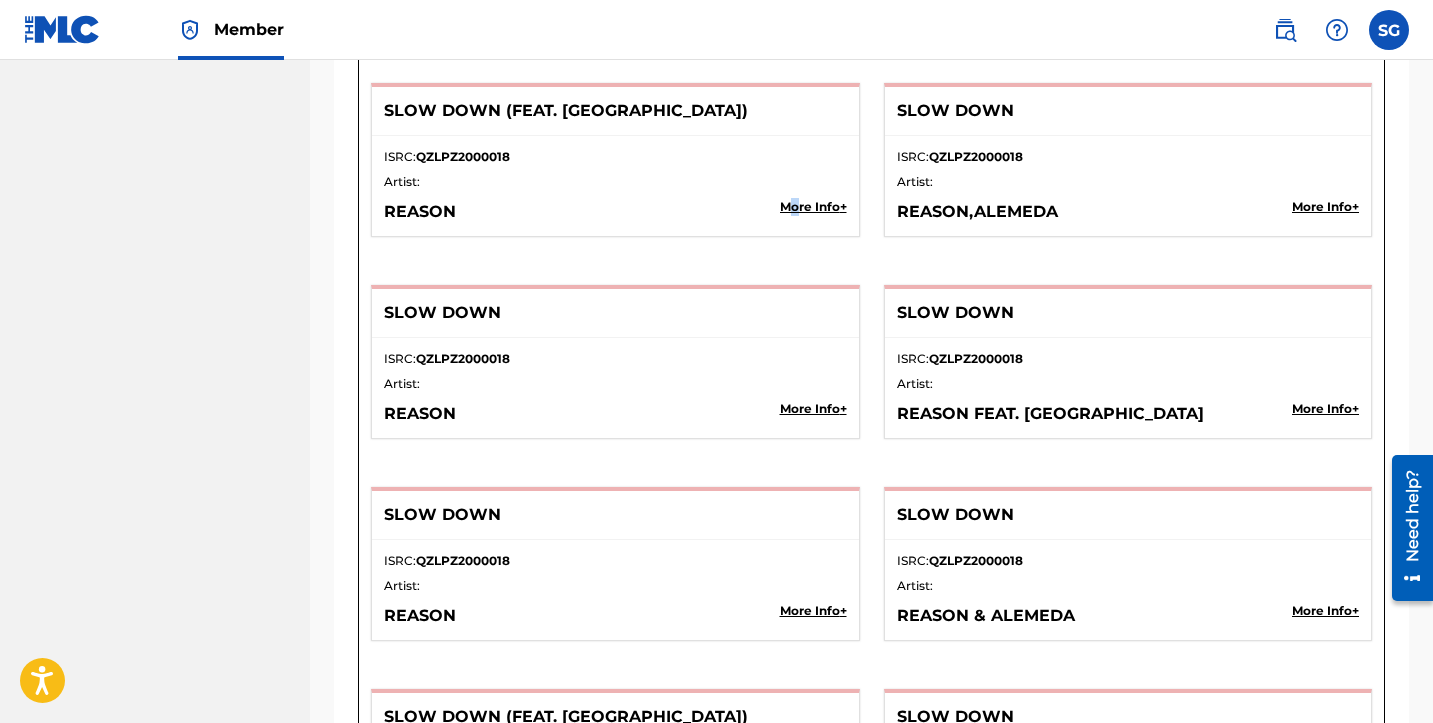 click on "More Info  +" at bounding box center [813, 207] 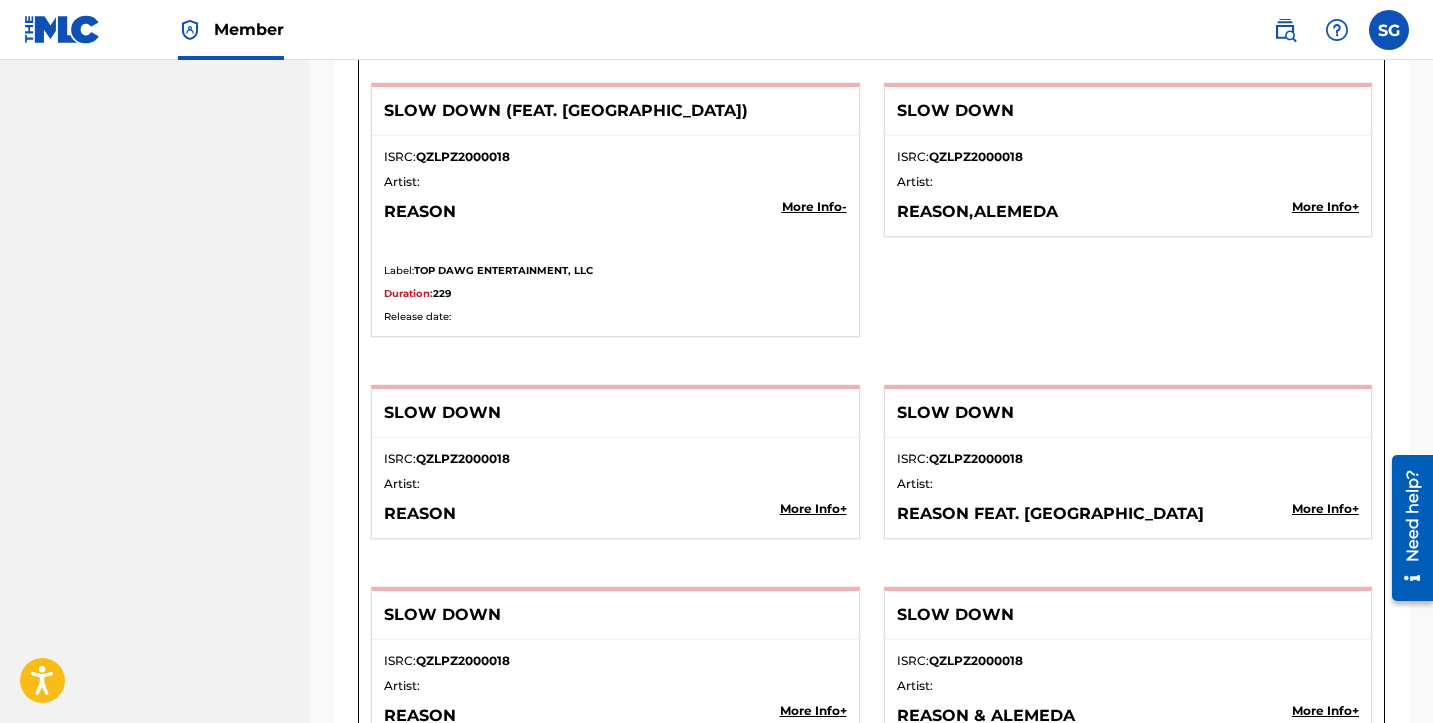 click on "More Info  +" at bounding box center [1325, 207] 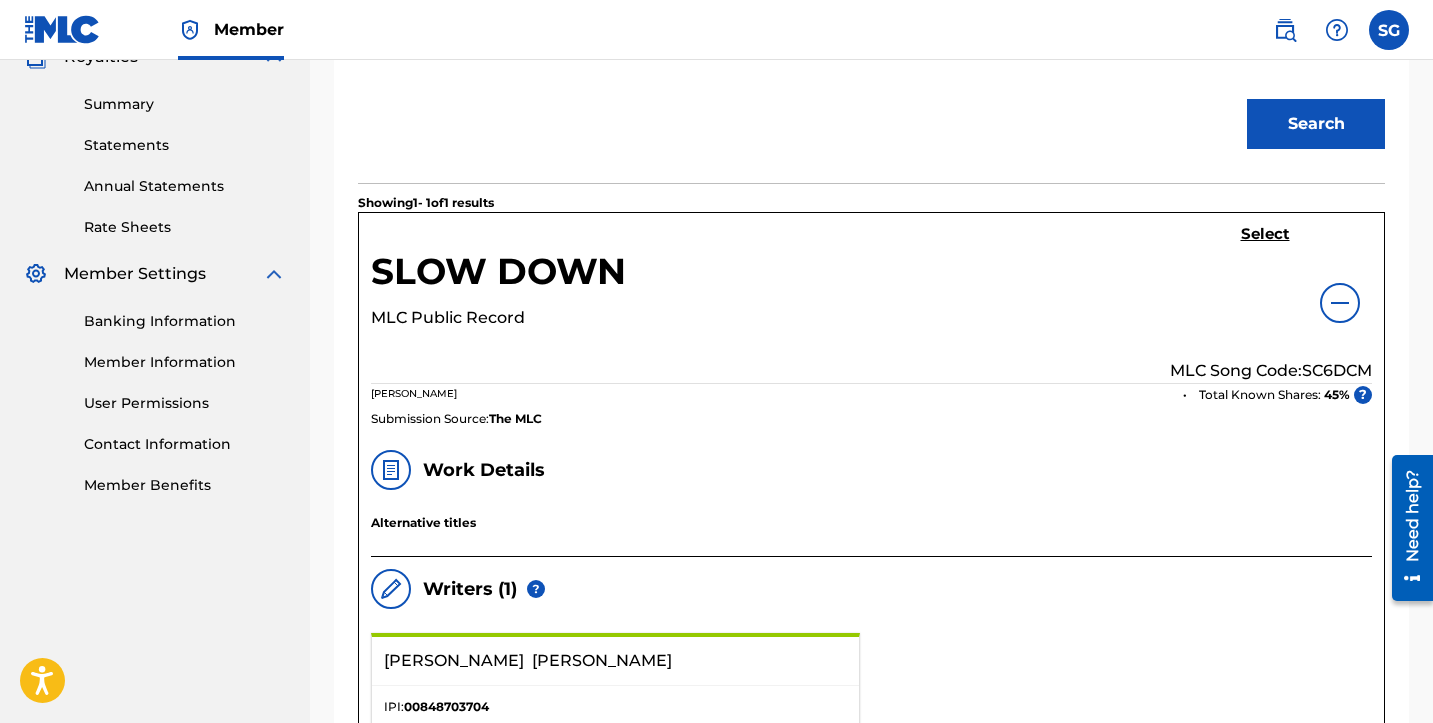 scroll, scrollTop: 622, scrollLeft: 0, axis: vertical 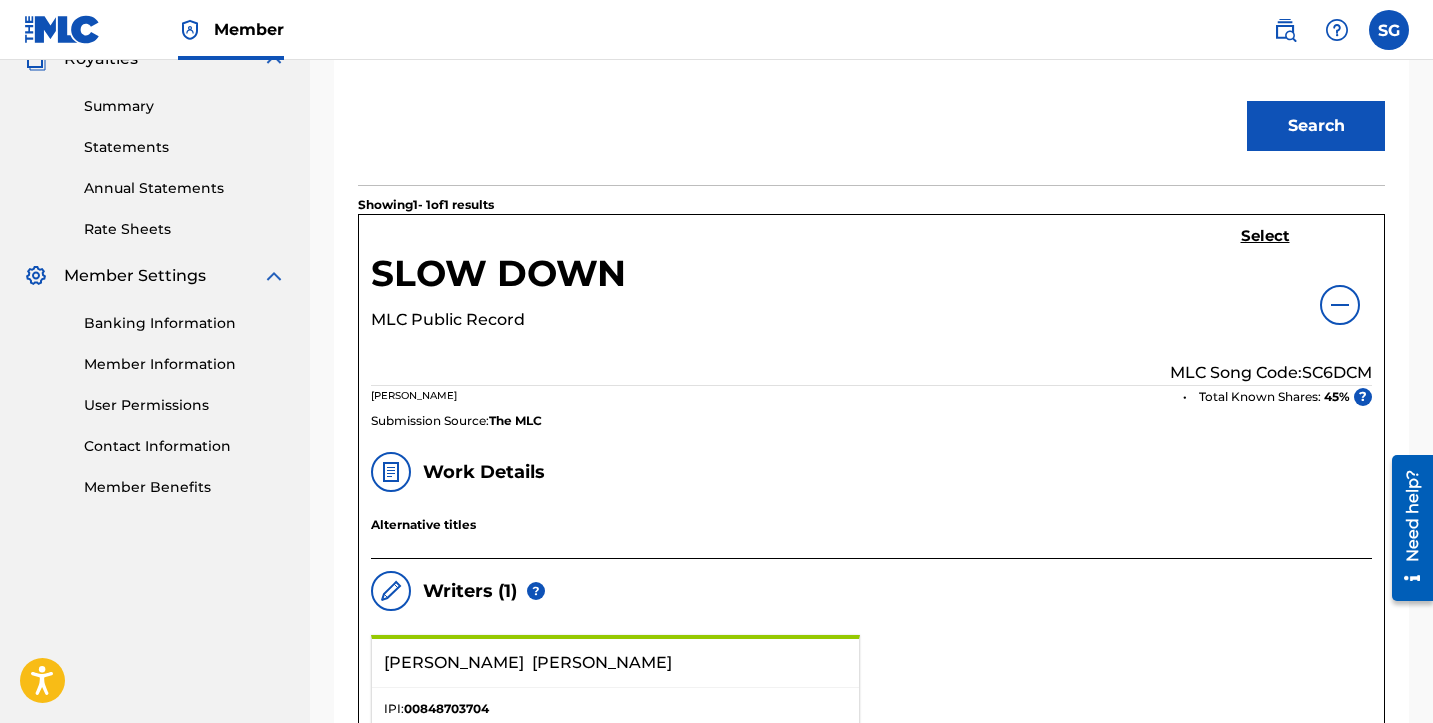 click on "SLOW DOWN" at bounding box center [498, 279] 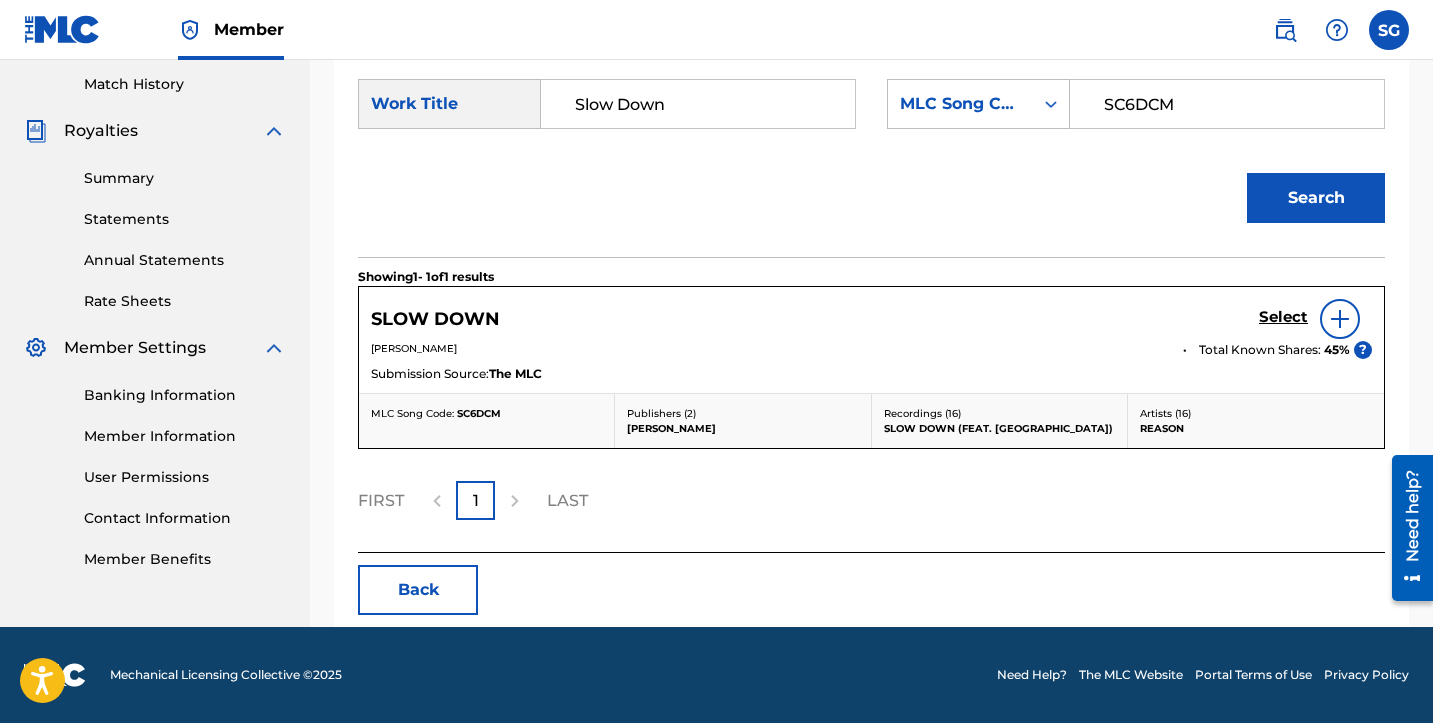 click at bounding box center [1340, 319] 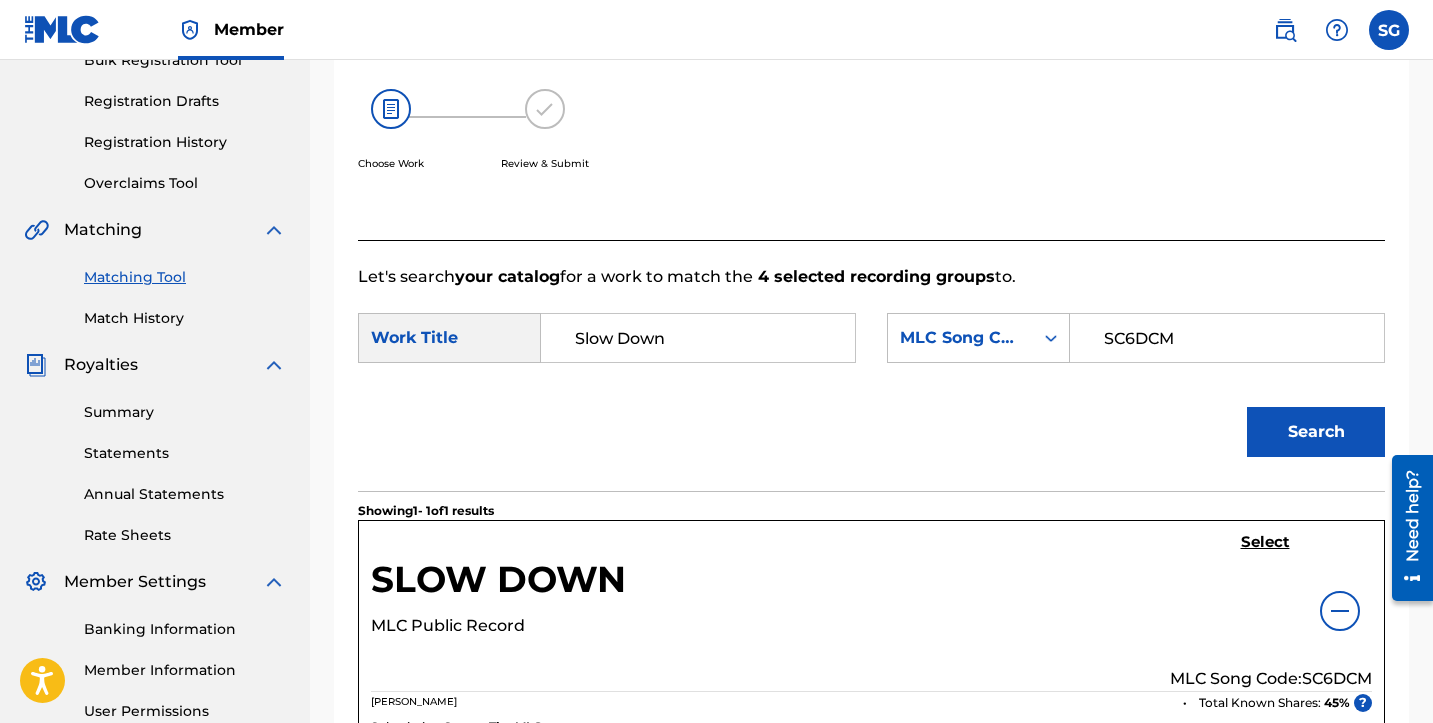 scroll, scrollTop: 439, scrollLeft: 0, axis: vertical 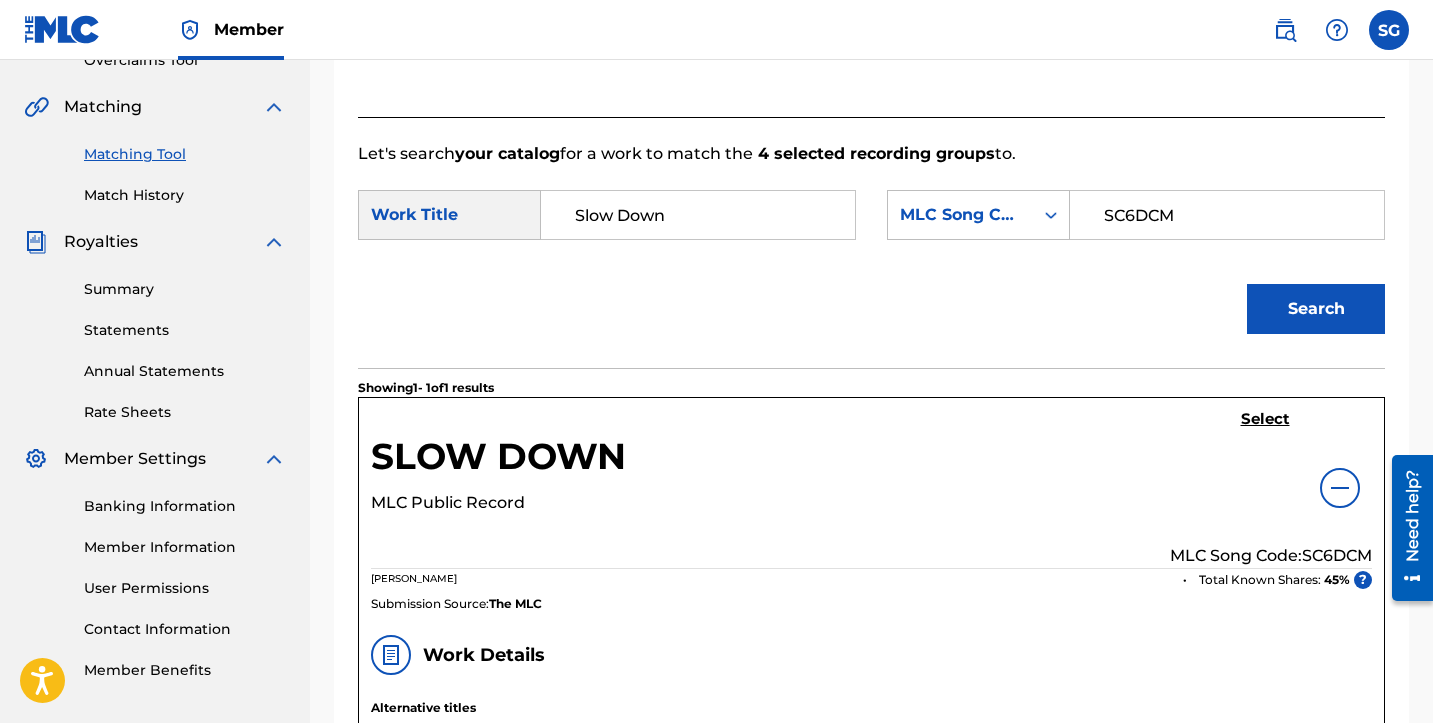click on "Member SG SG [PERSON_NAME] [EMAIL_ADDRESS][DOMAIN_NAME] Profile Log out" at bounding box center (716, 30) 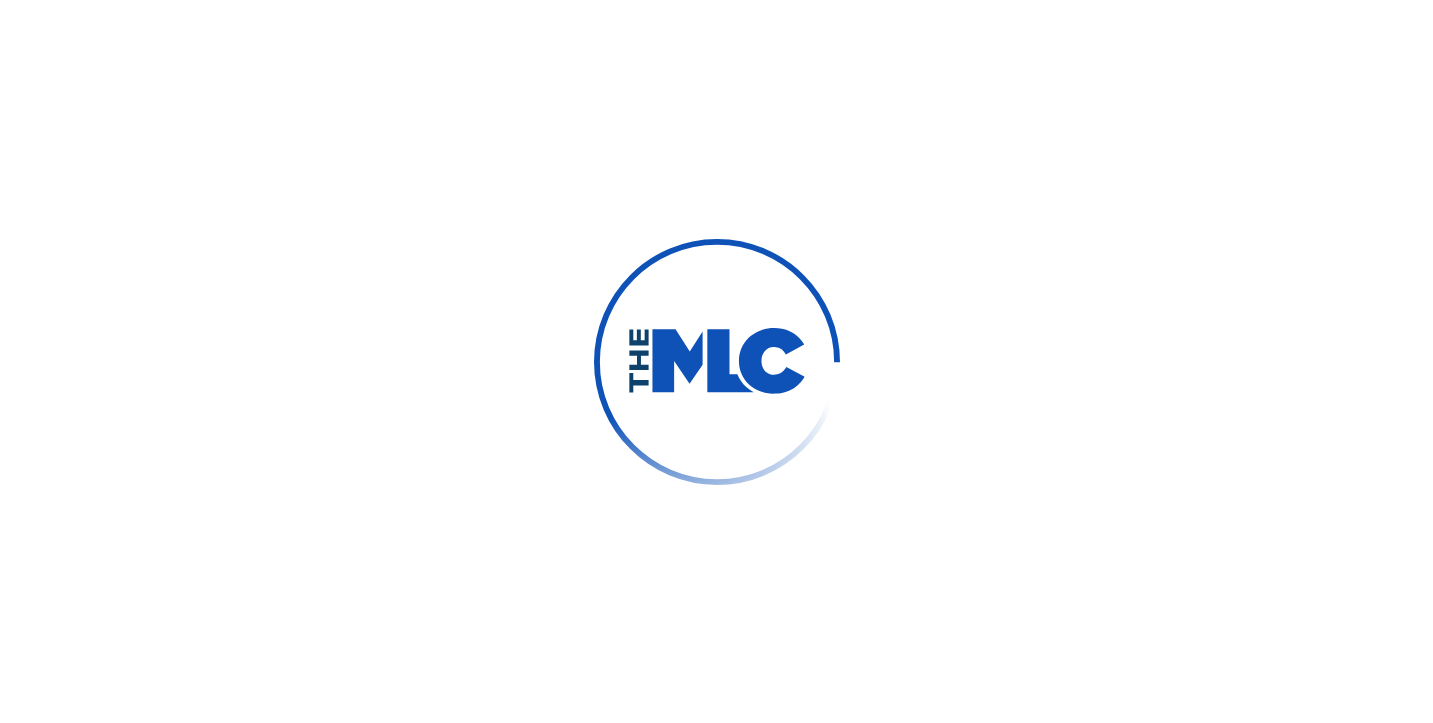 scroll, scrollTop: 0, scrollLeft: 0, axis: both 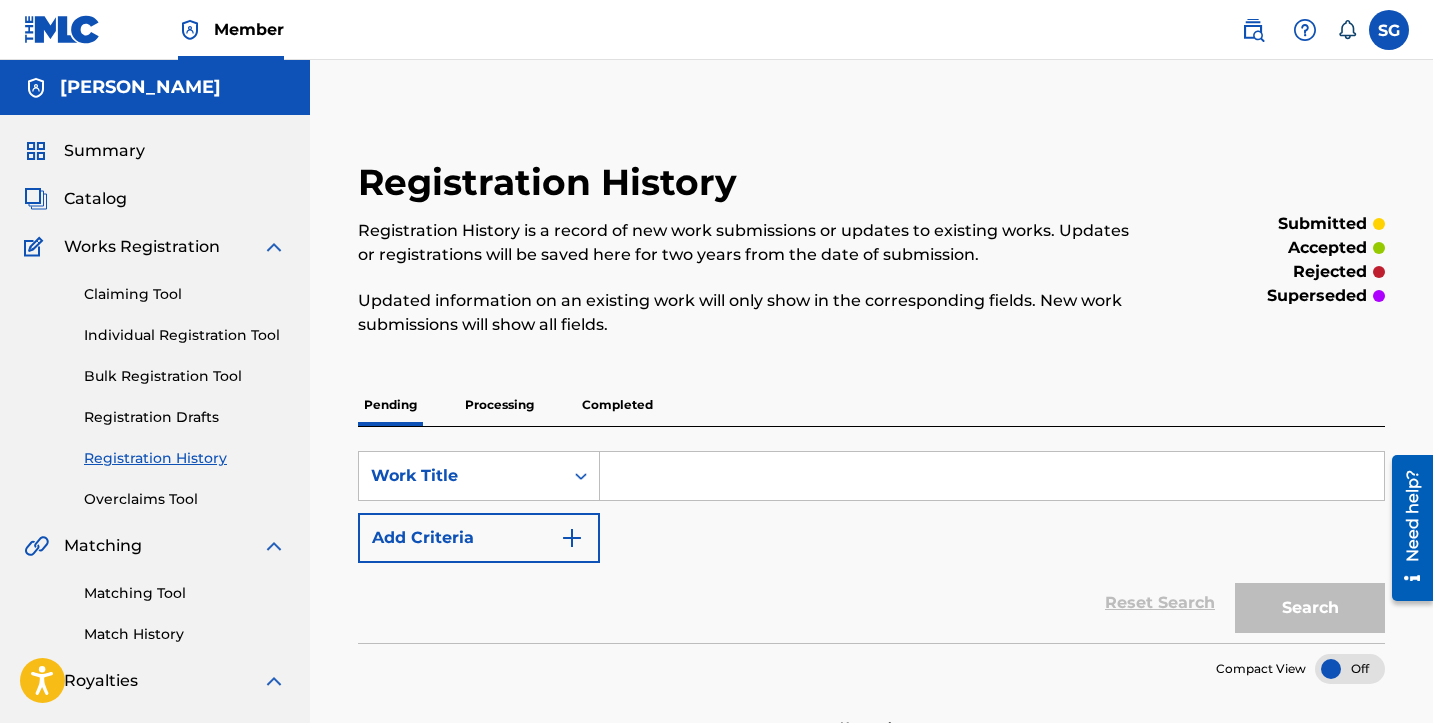 click on "Summary" at bounding box center [104, 151] 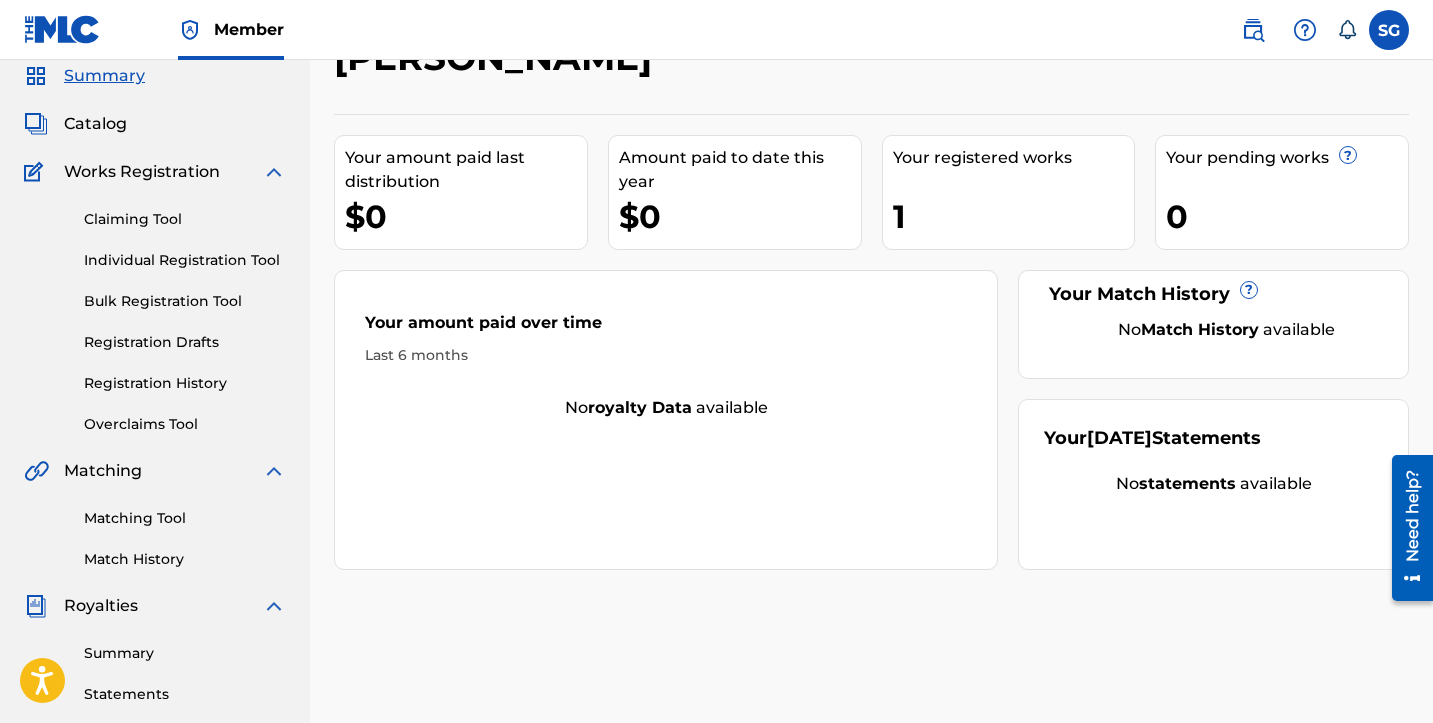 scroll, scrollTop: 75, scrollLeft: 0, axis: vertical 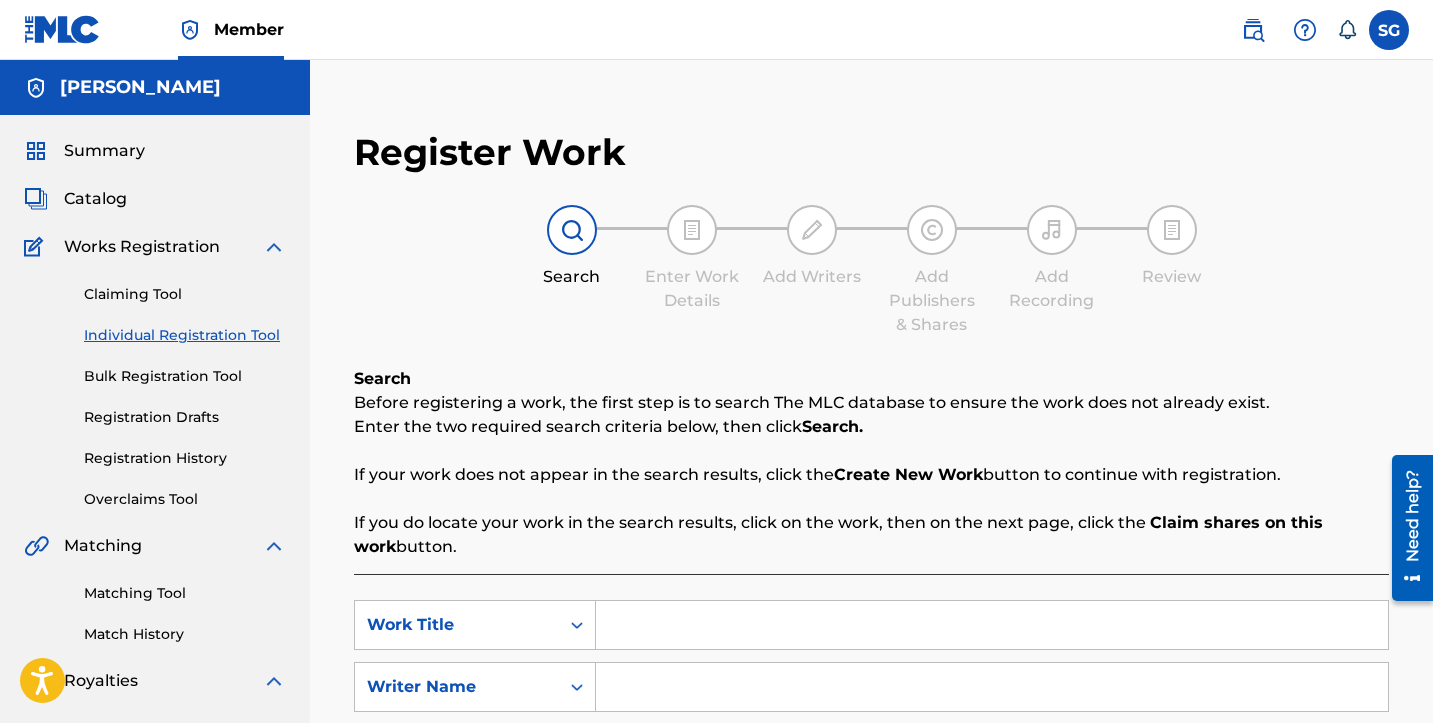 click on "Claiming Tool Individual Registration Tool Bulk Registration Tool Registration Drafts Registration History Overclaims Tool" at bounding box center [155, 384] 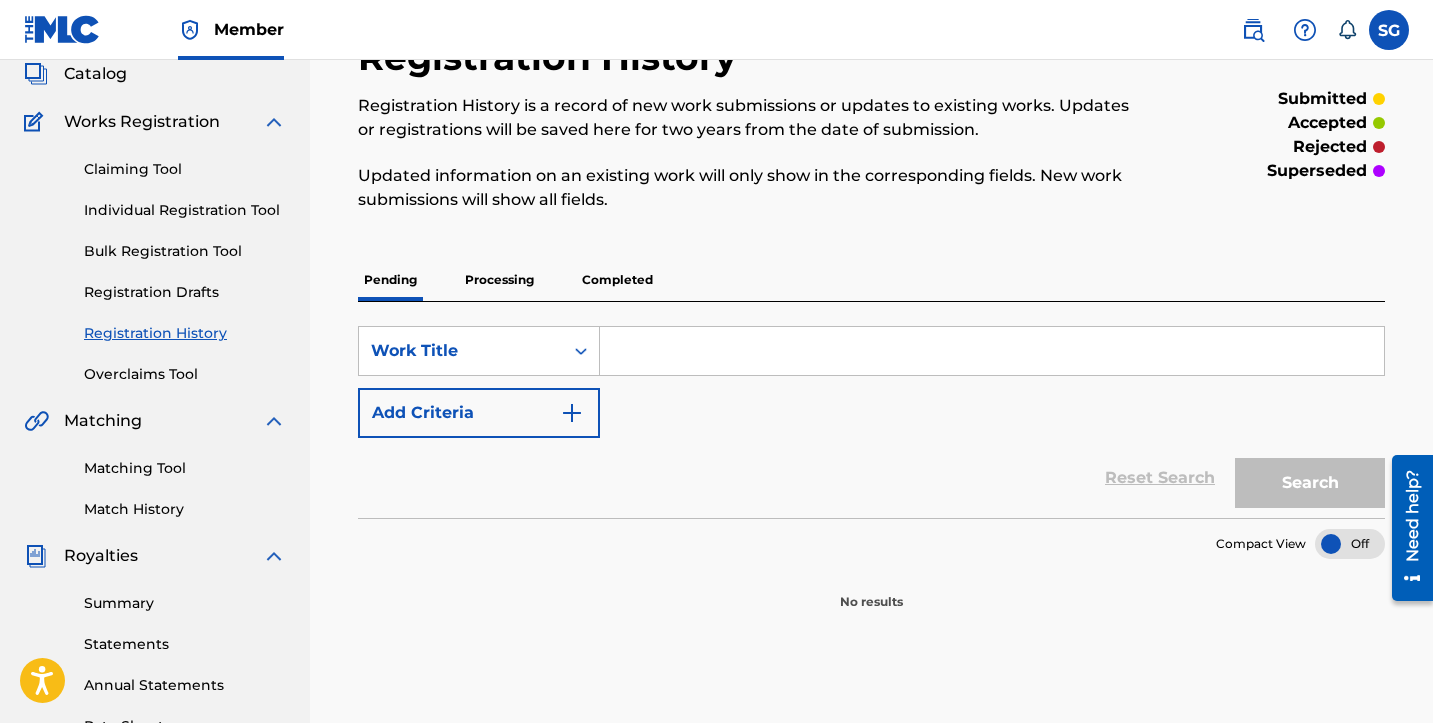 scroll, scrollTop: 148, scrollLeft: 0, axis: vertical 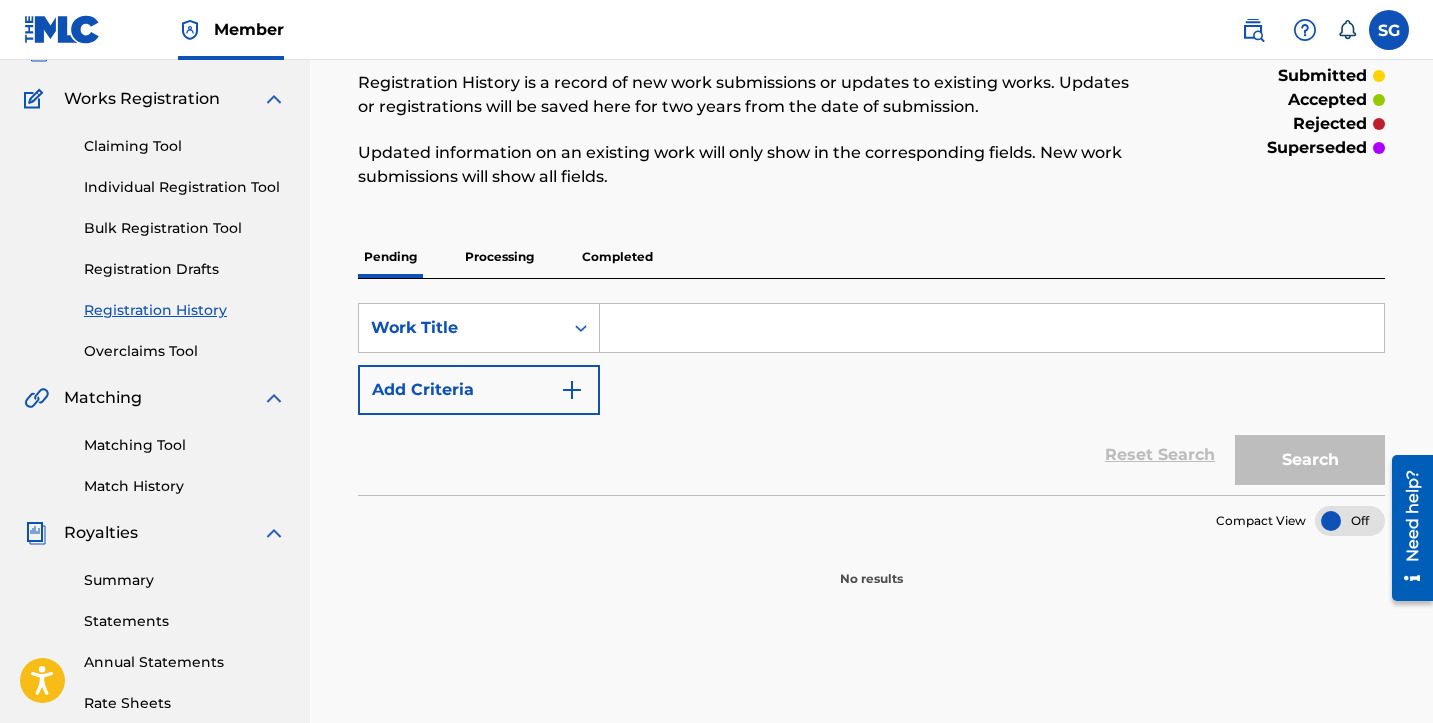 click on "Processing" at bounding box center [499, 257] 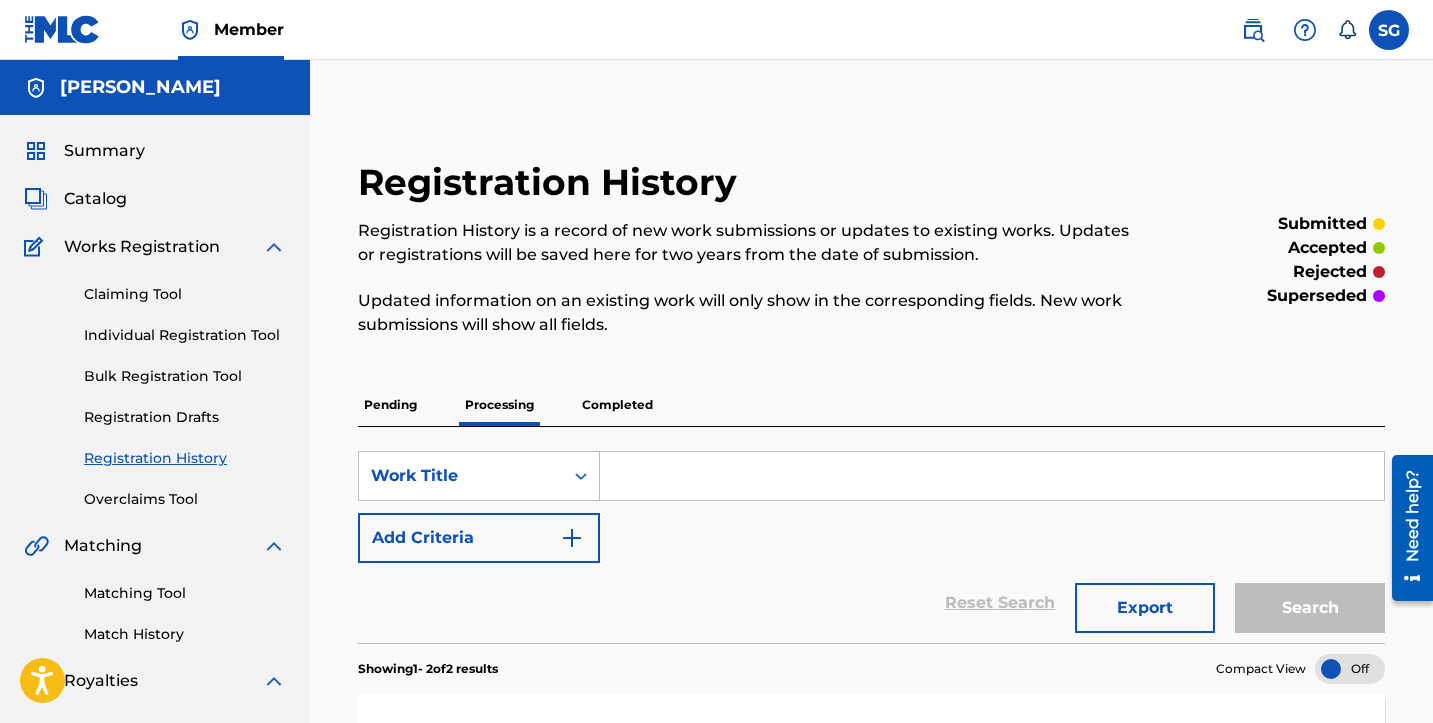 scroll, scrollTop: 0, scrollLeft: 0, axis: both 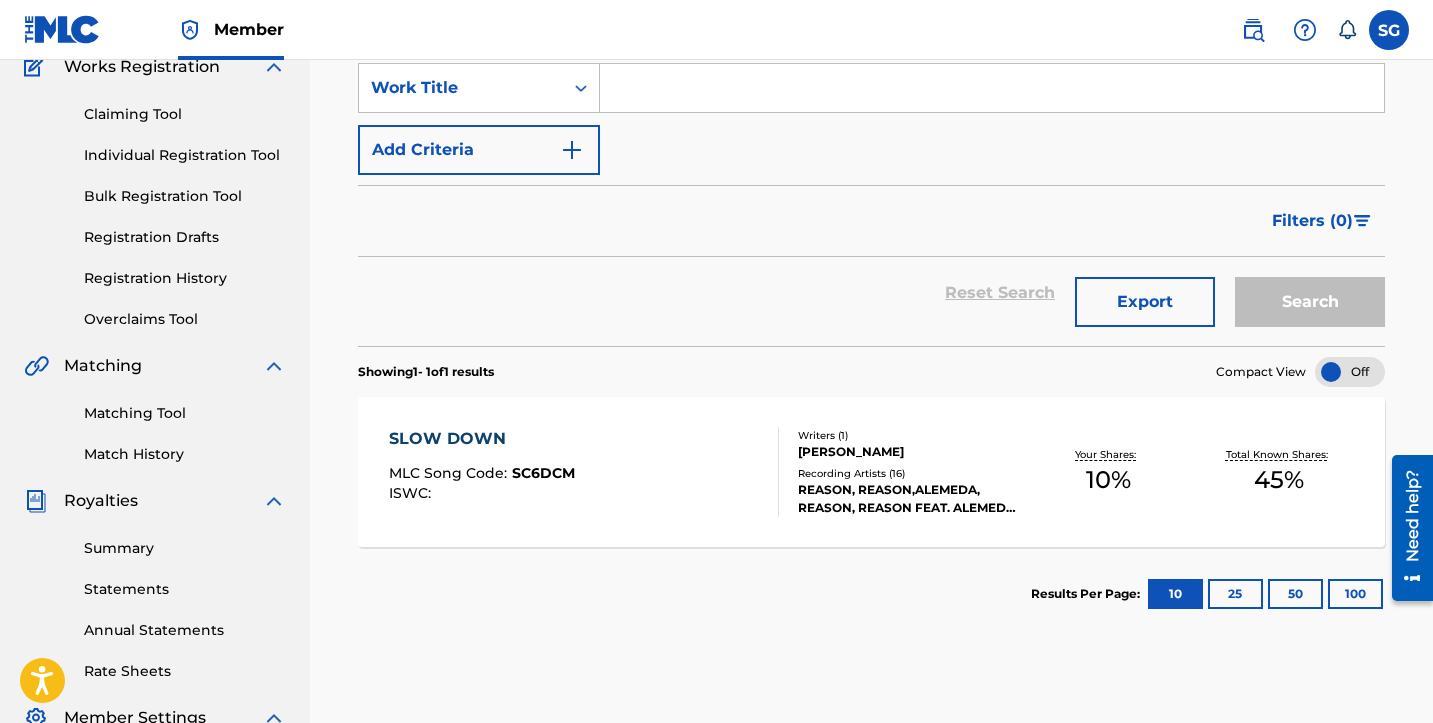 click on "SLOW DOWN" at bounding box center [482, 439] 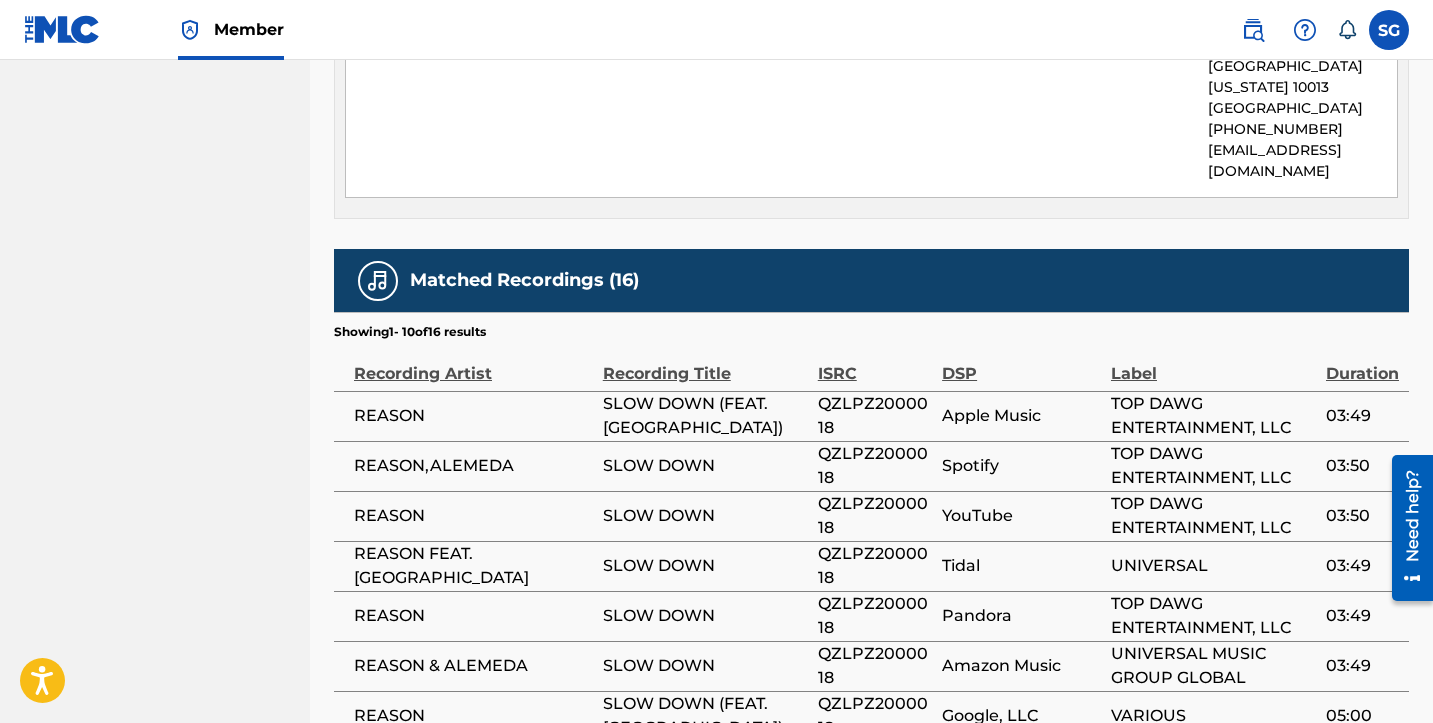 scroll, scrollTop: 1458, scrollLeft: 0, axis: vertical 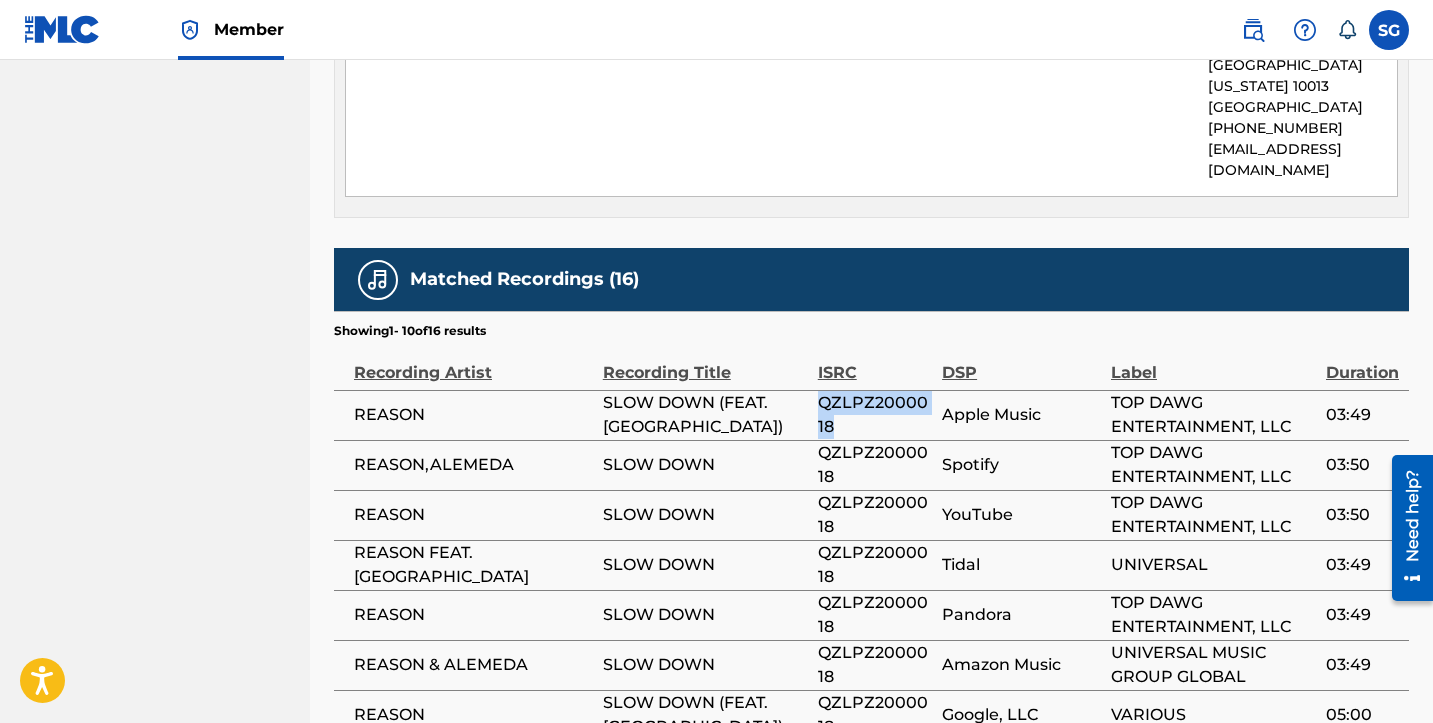 drag, startPoint x: 818, startPoint y: 357, endPoint x: 830, endPoint y: 378, distance: 24.186773 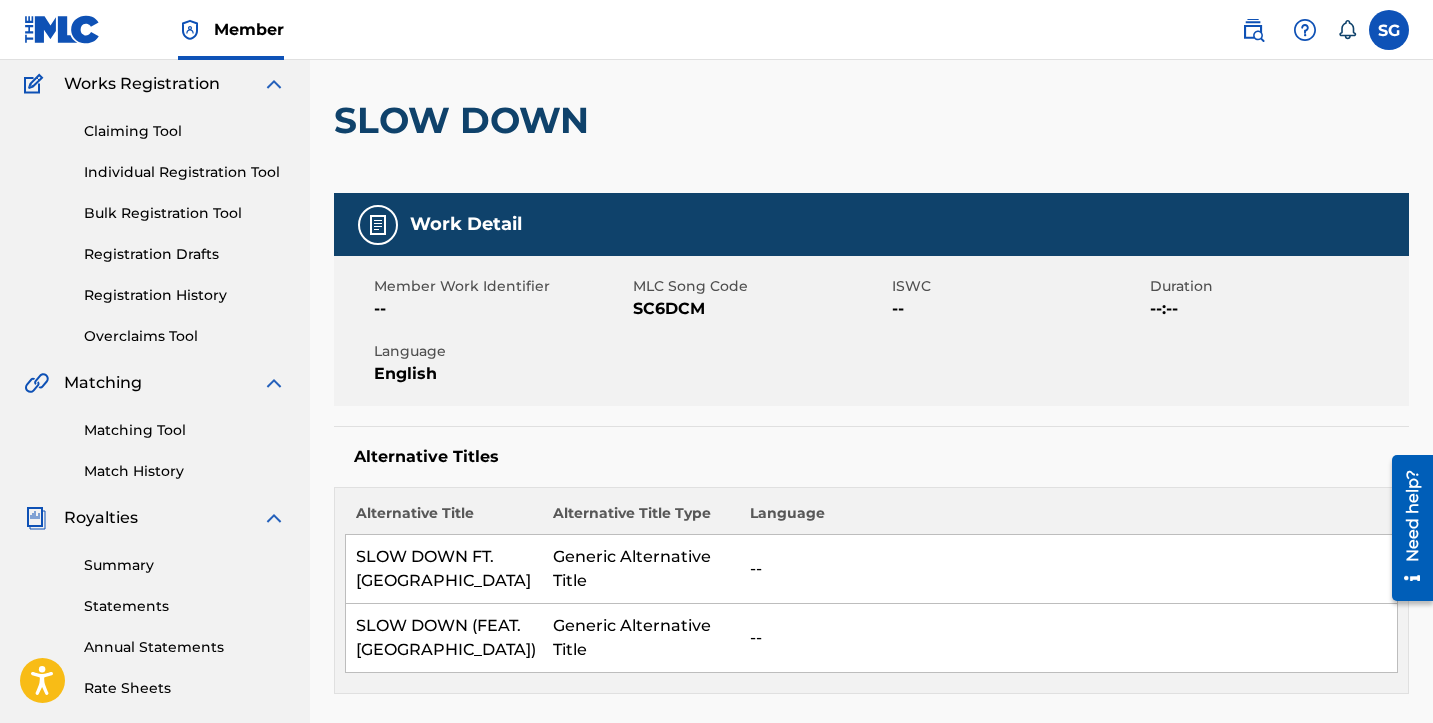 scroll, scrollTop: 166, scrollLeft: 0, axis: vertical 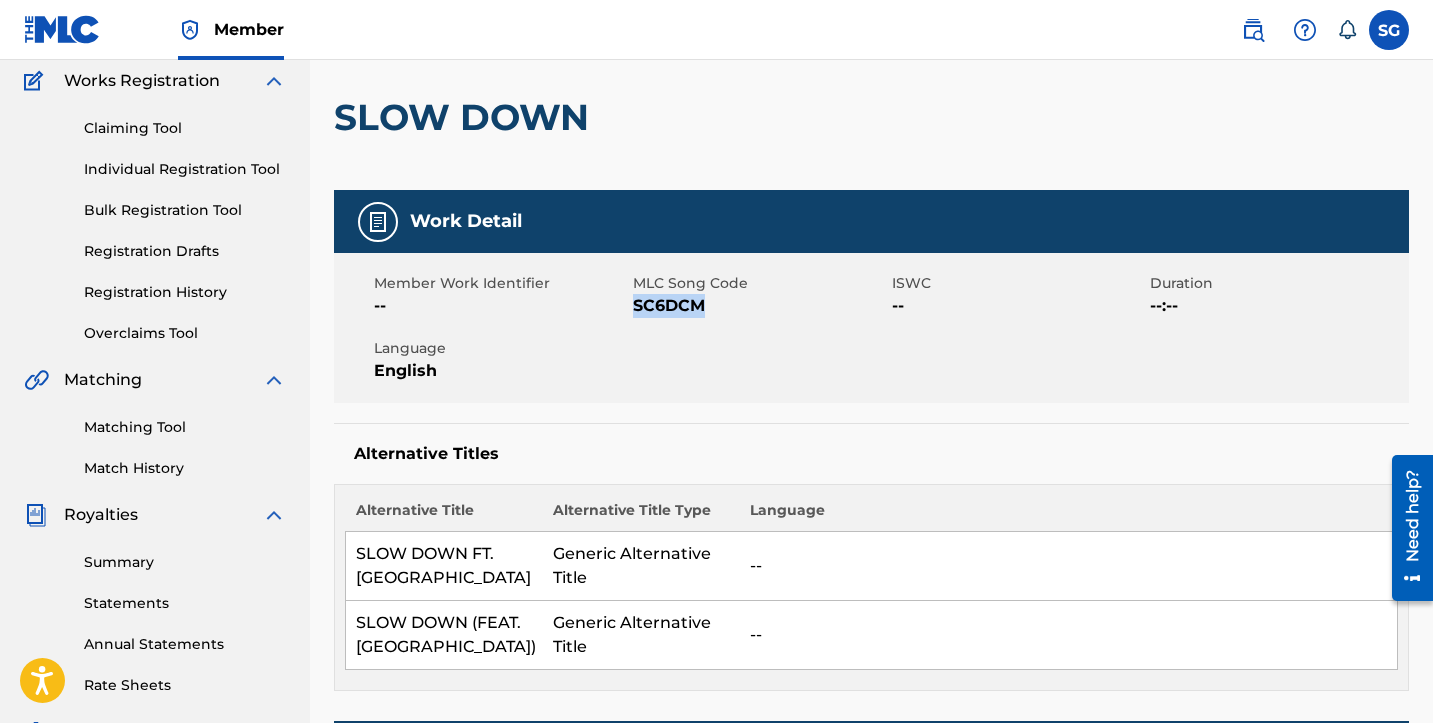 drag, startPoint x: 637, startPoint y: 304, endPoint x: 710, endPoint y: 308, distance: 73.109505 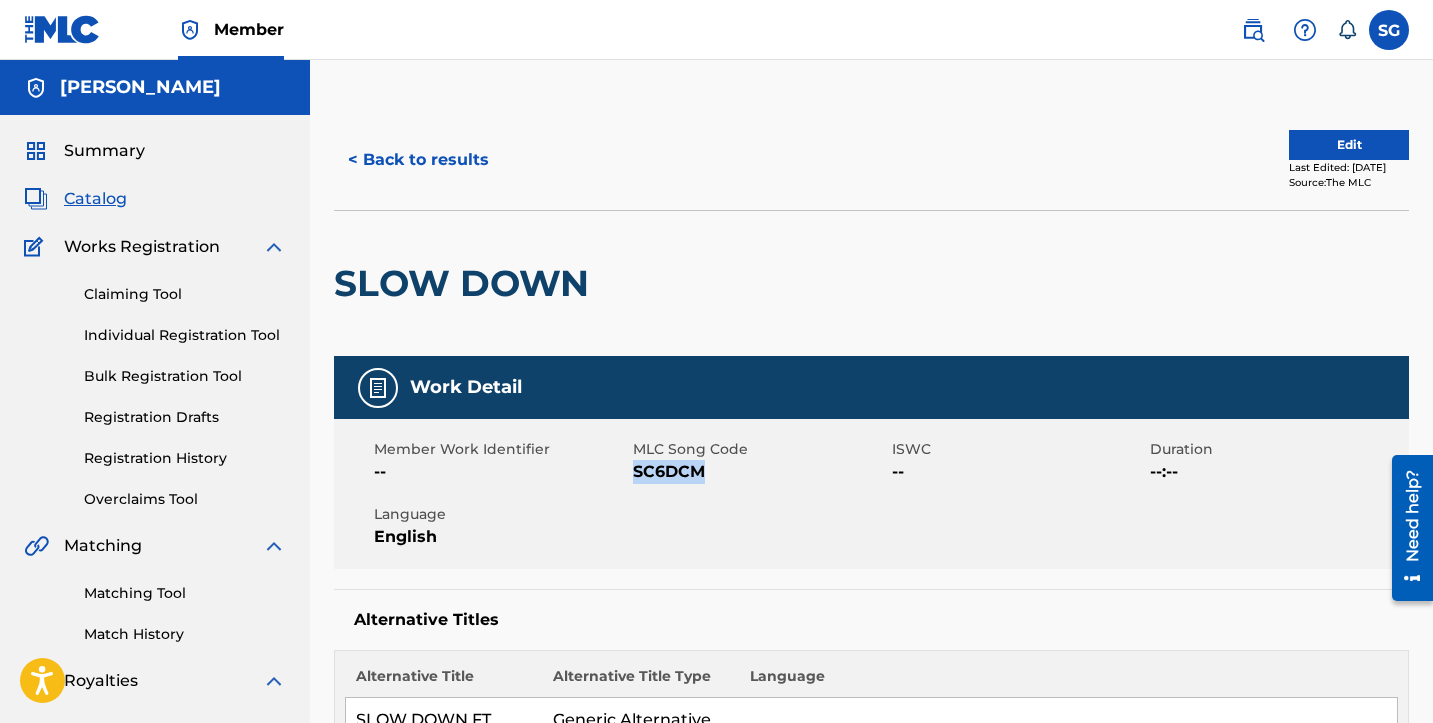 scroll, scrollTop: 0, scrollLeft: 0, axis: both 